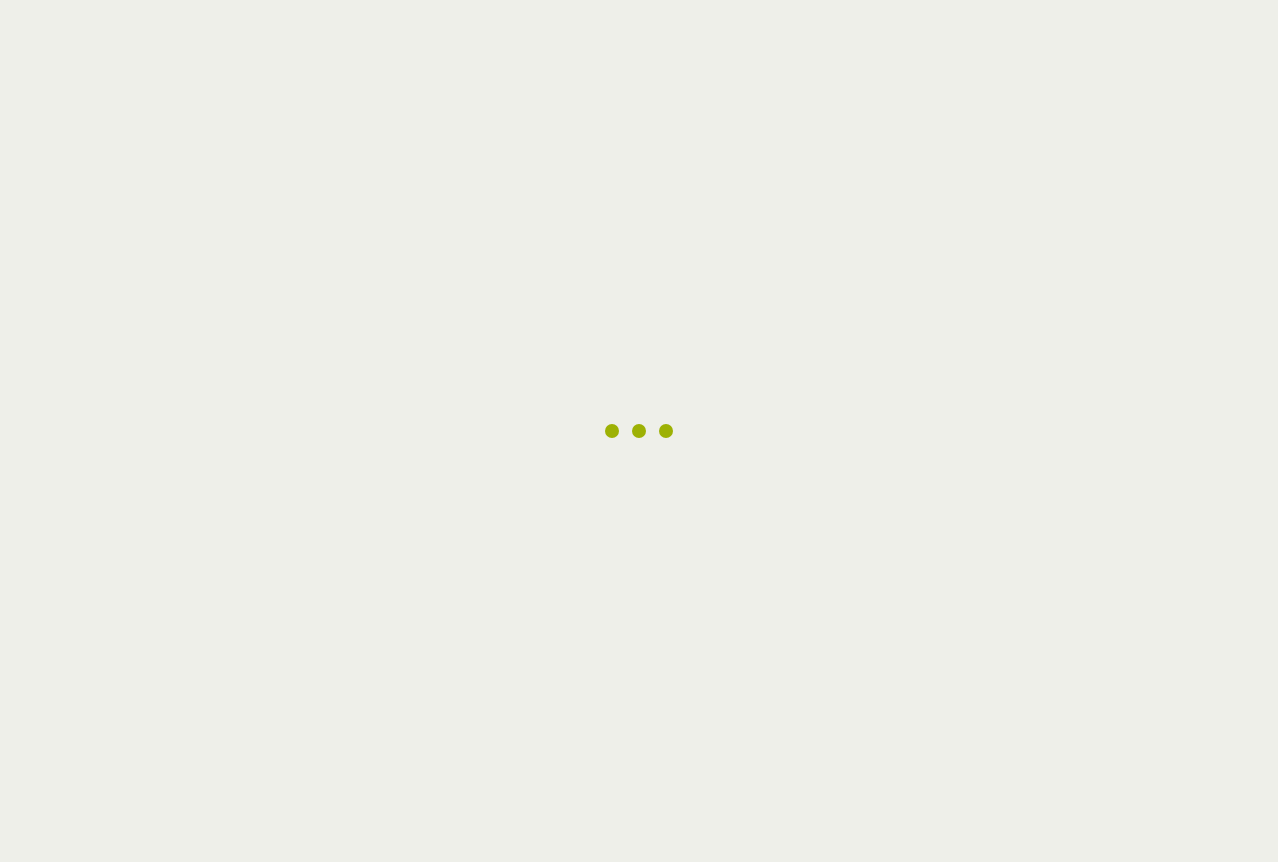 scroll, scrollTop: 0, scrollLeft: 0, axis: both 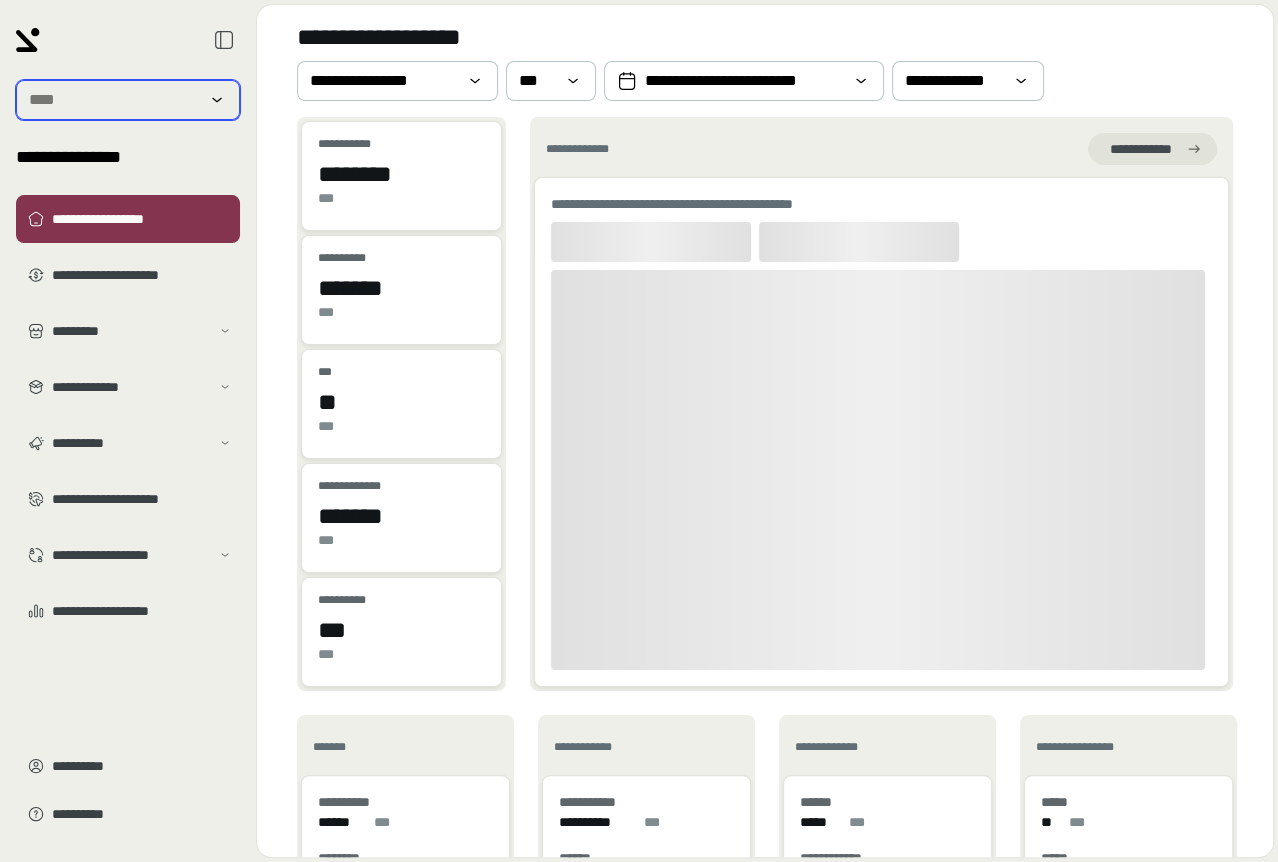 click at bounding box center [114, 100] 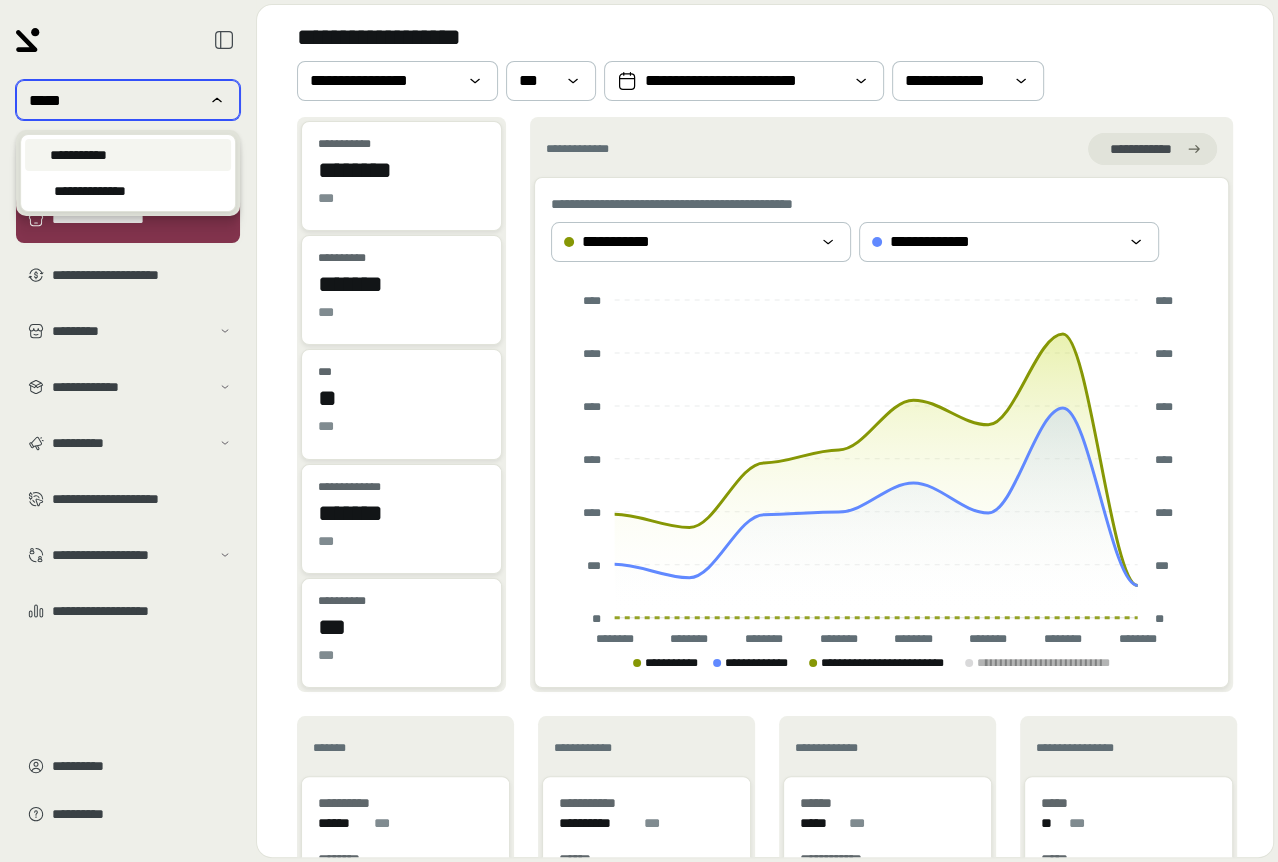 type on "*****" 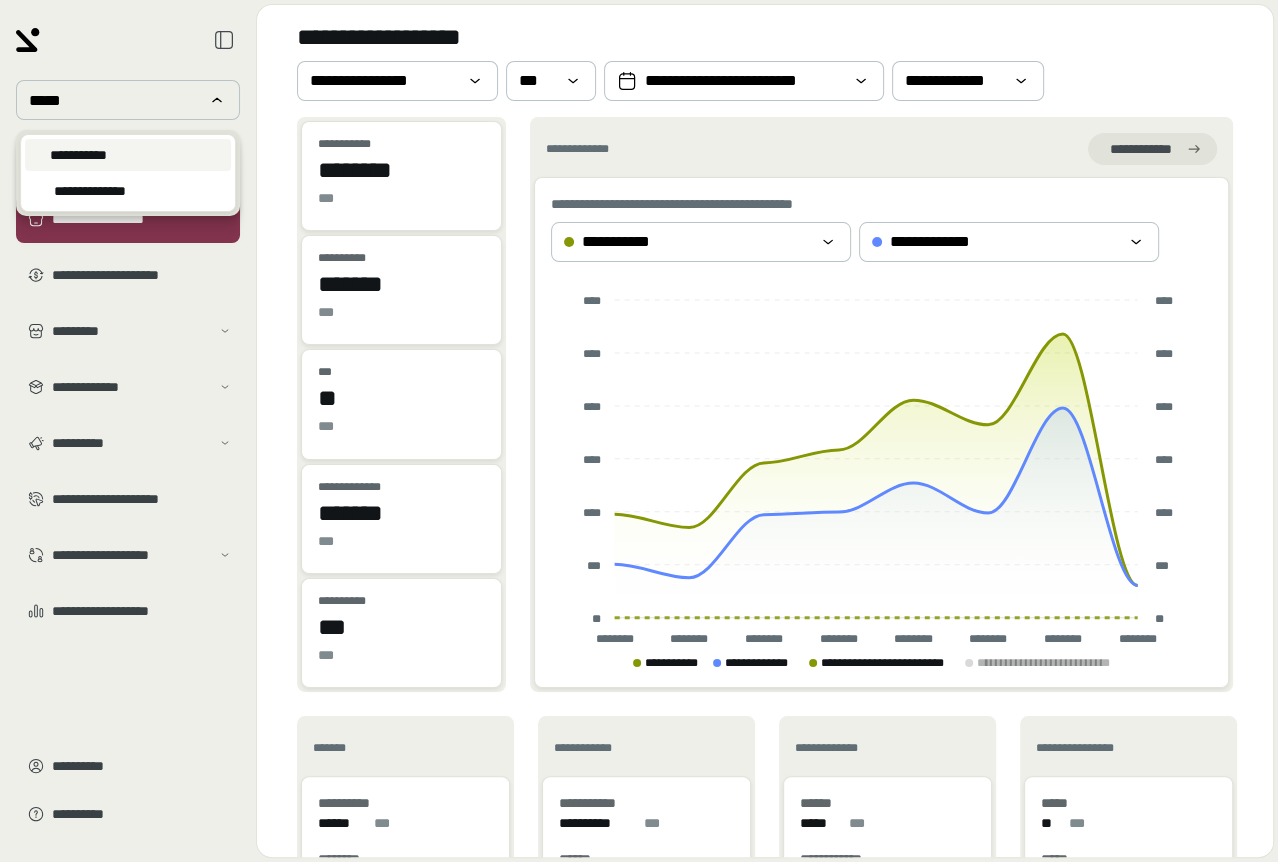 click on "**********" at bounding box center [78, 155] 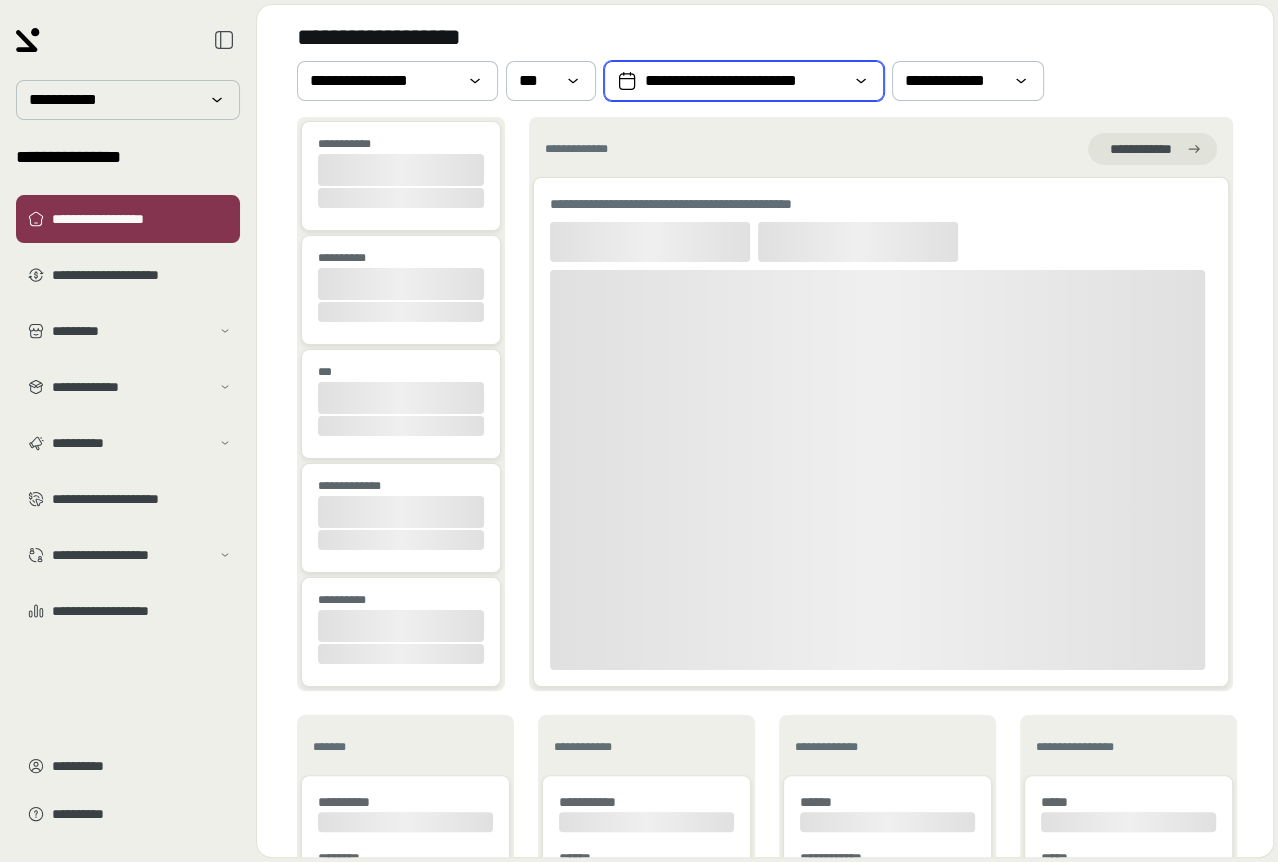 click on "**********" at bounding box center [744, 81] 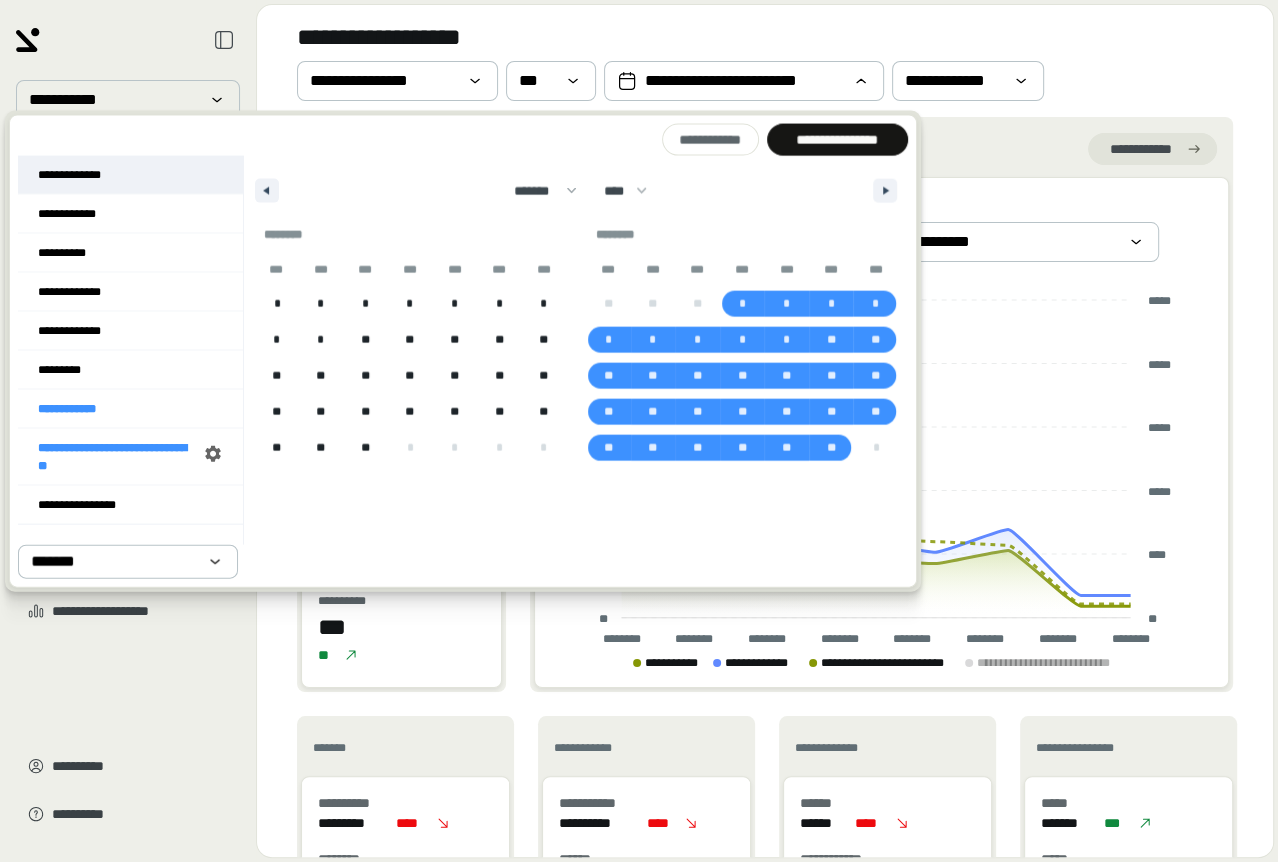 click on "**********" at bounding box center [130, 175] 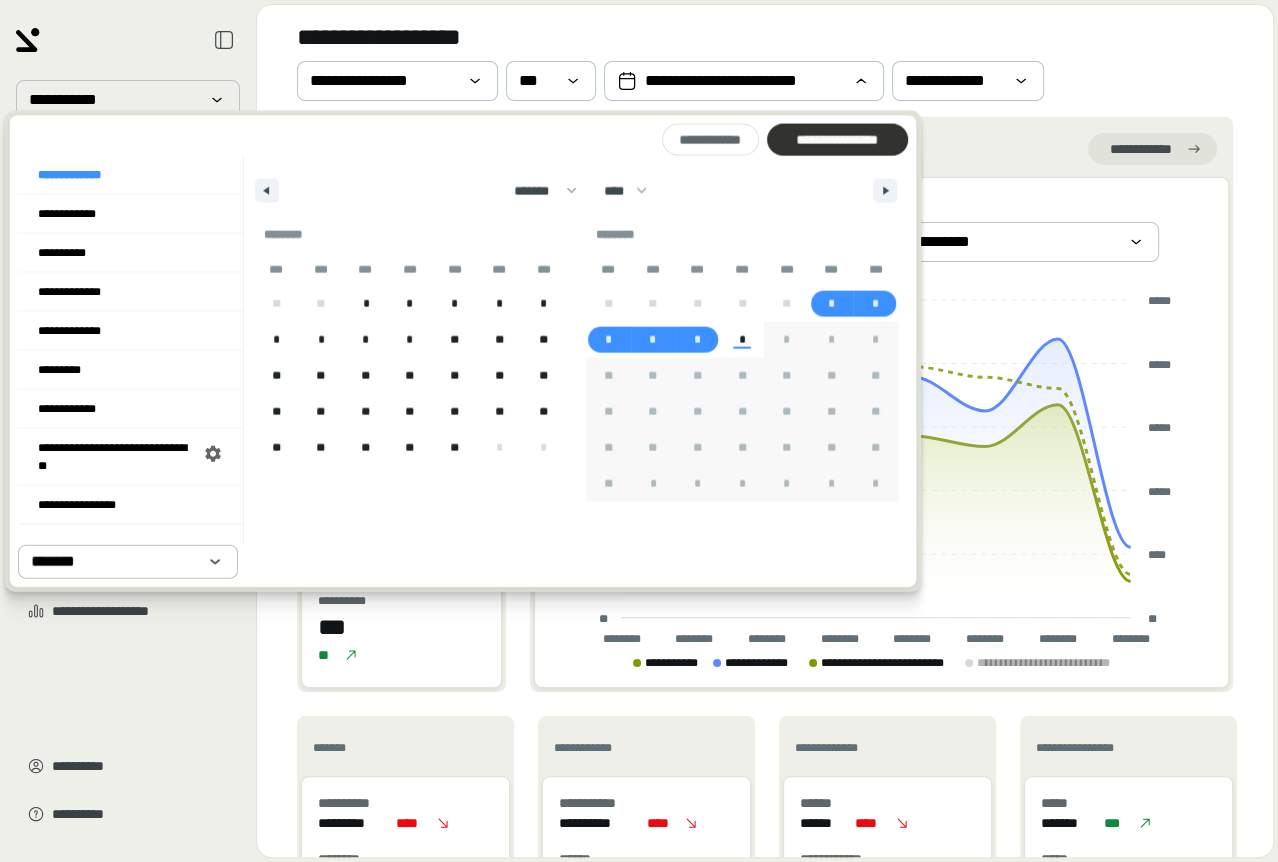 click at bounding box center [837, 140] 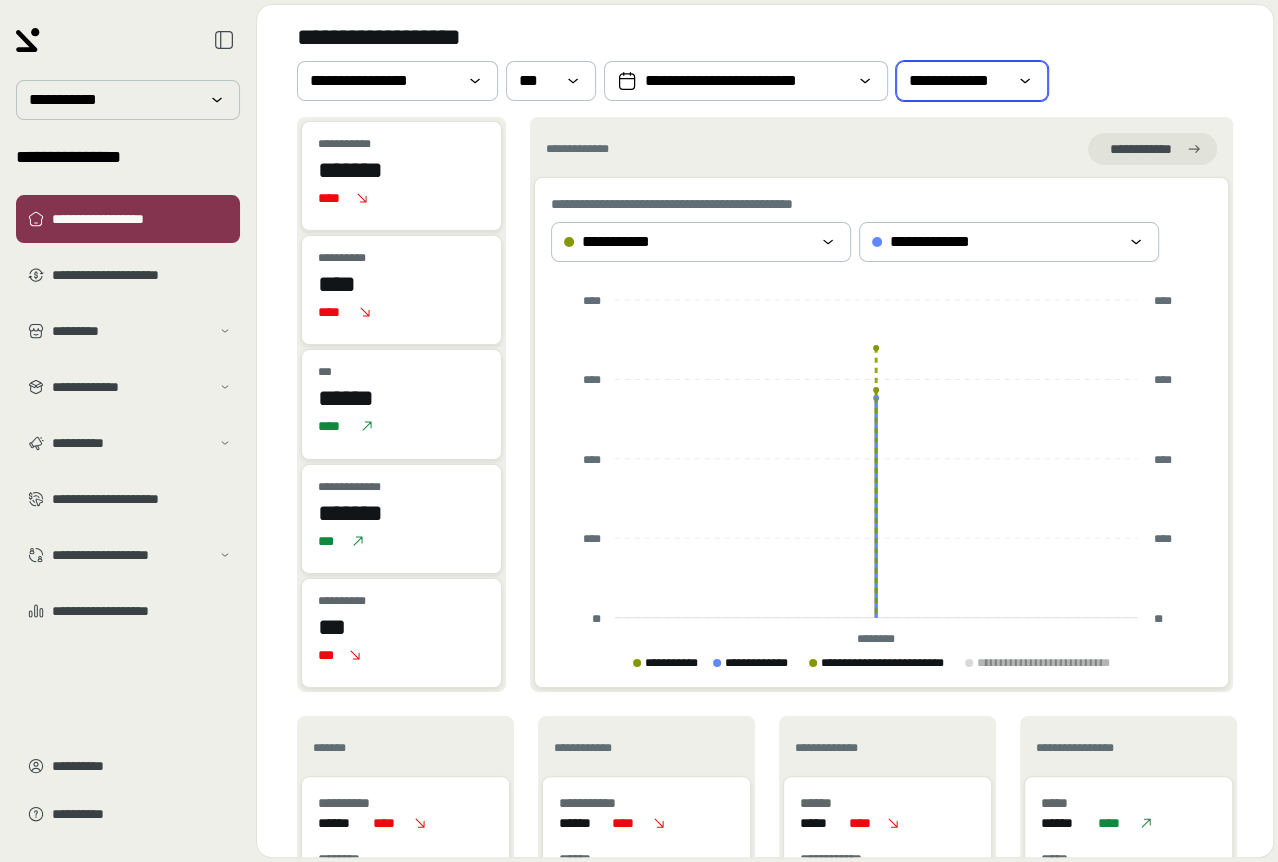 click on "**********" at bounding box center [972, 81] 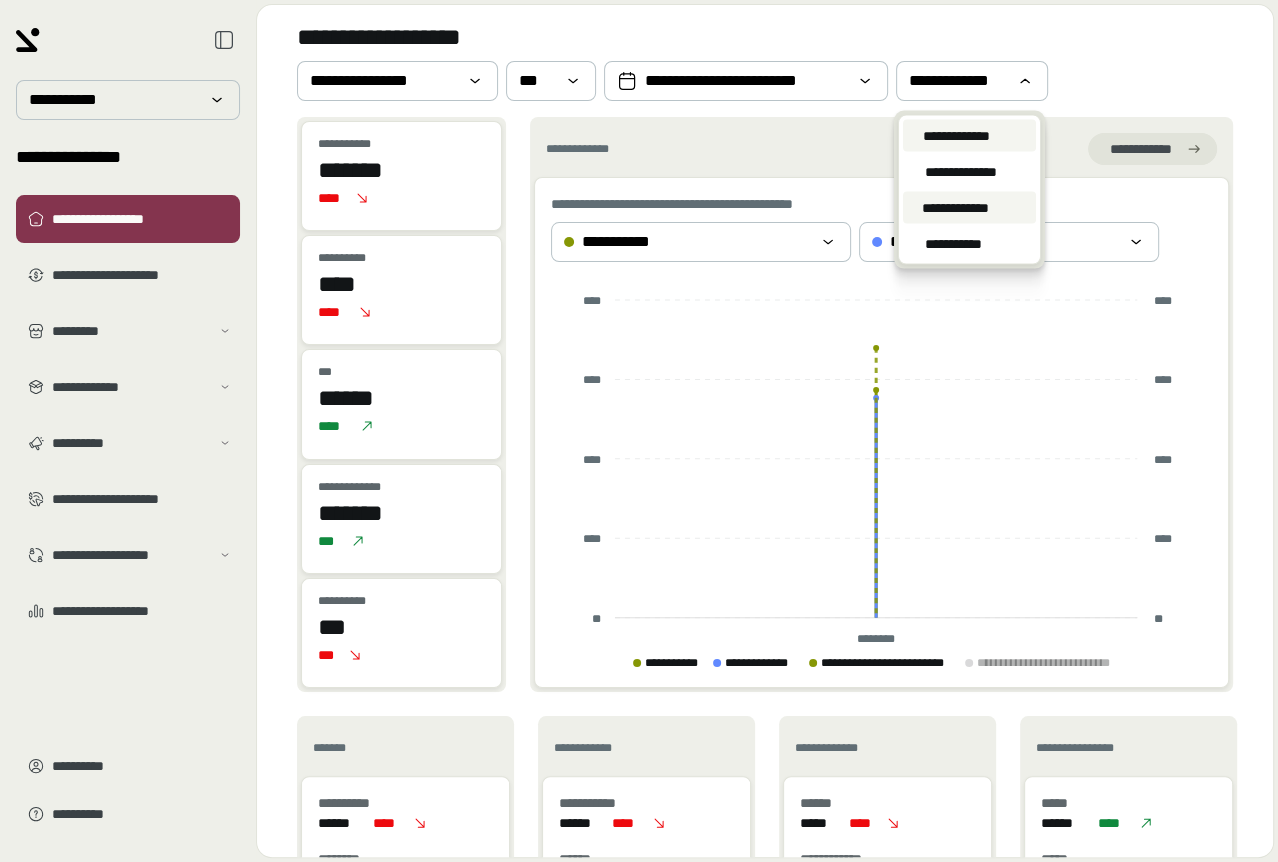 click on "**********" at bounding box center [969, 208] 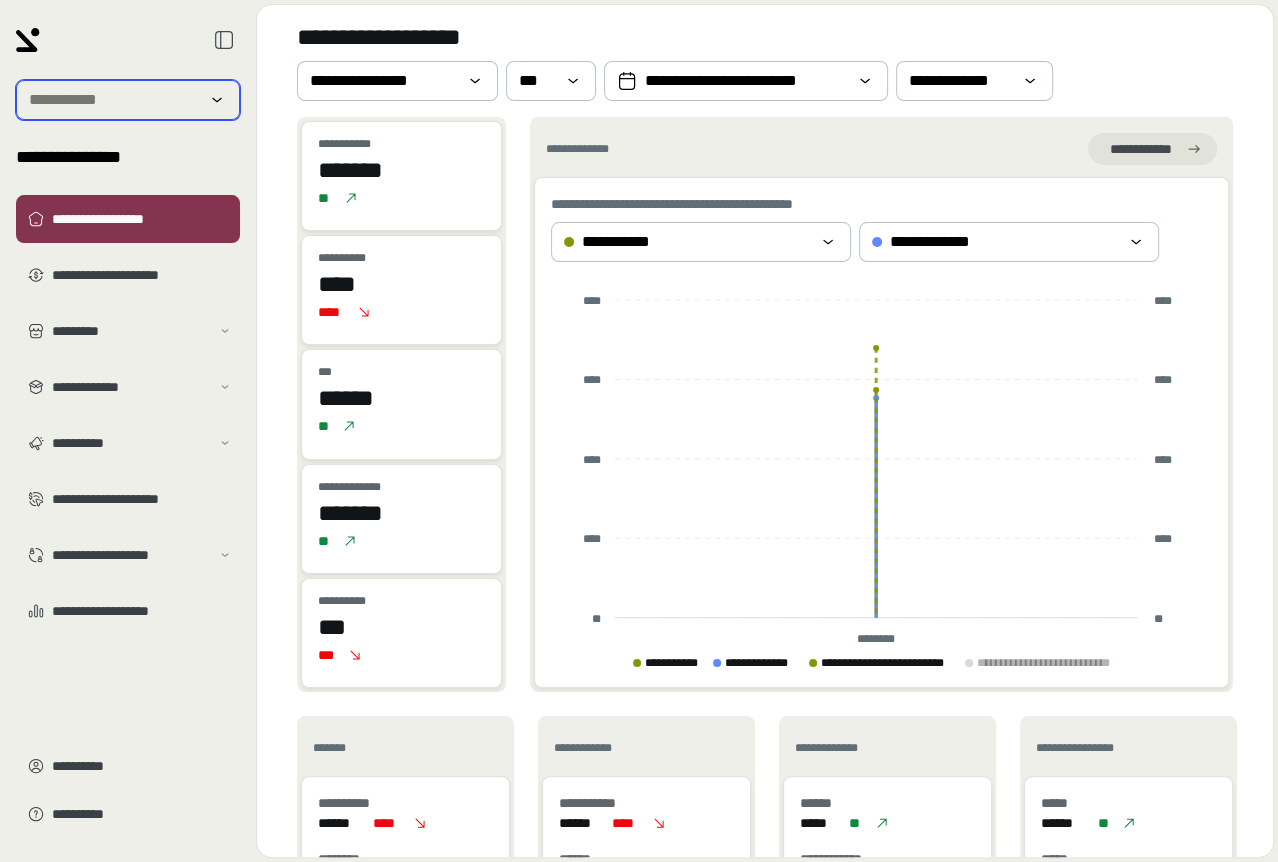 click at bounding box center (114, 100) 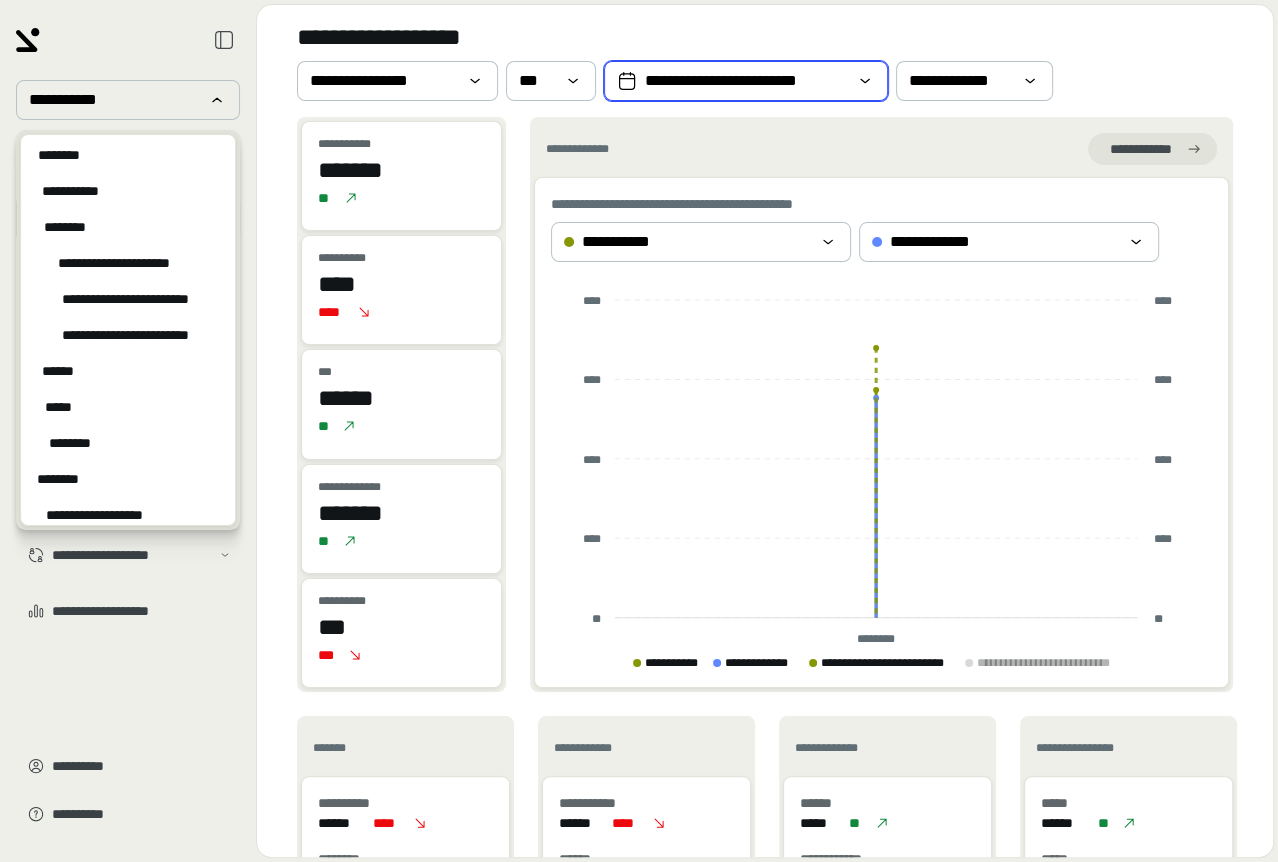 click on "**********" at bounding box center (746, 81) 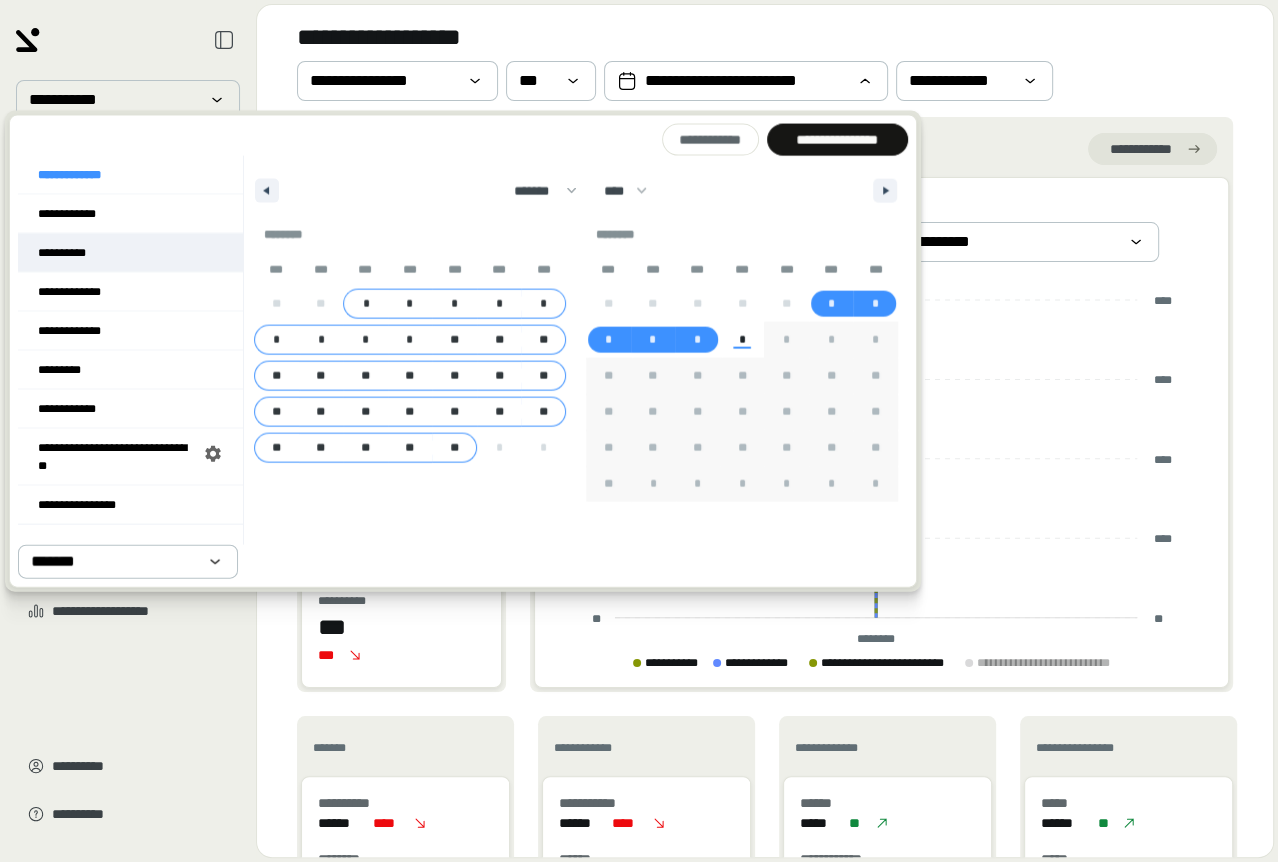 click on "**********" at bounding box center [130, 253] 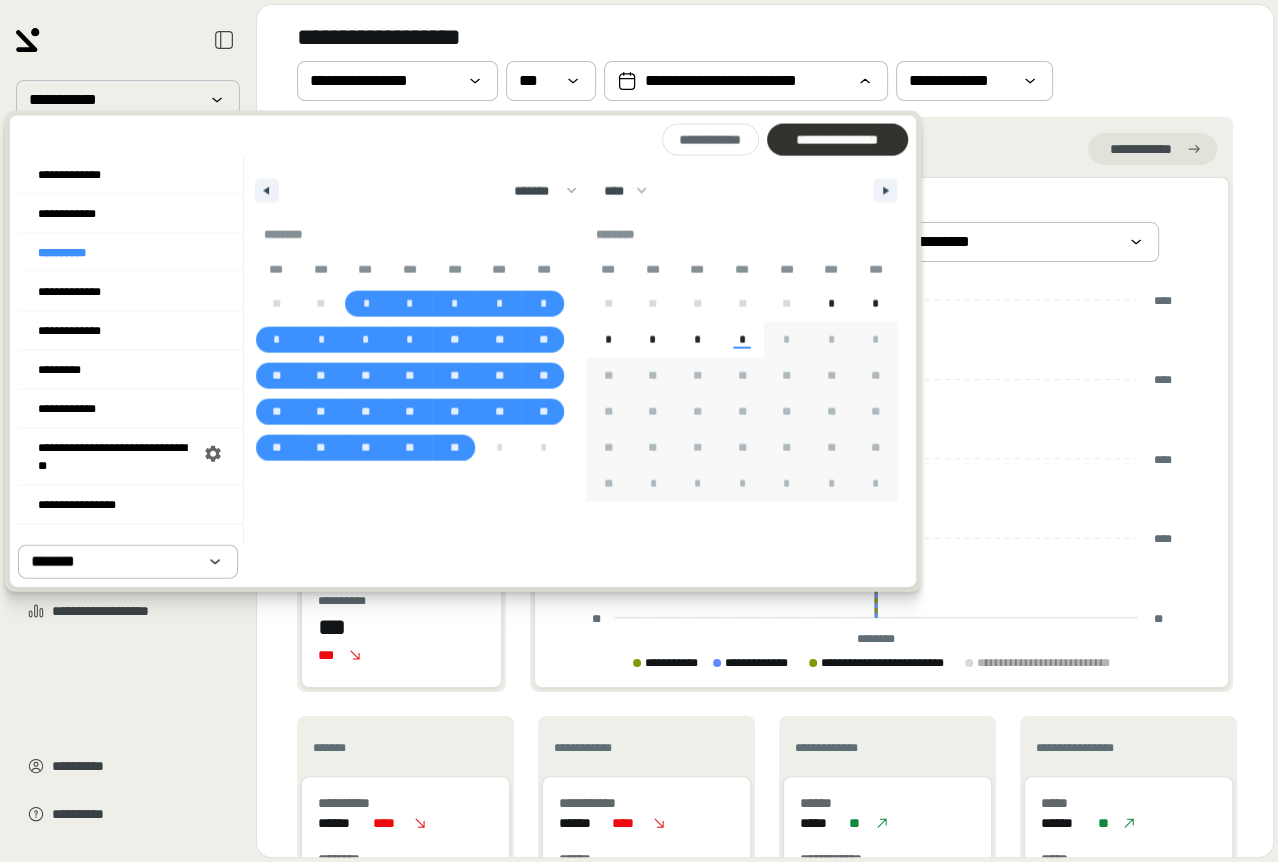 click on "**********" at bounding box center (837, 140) 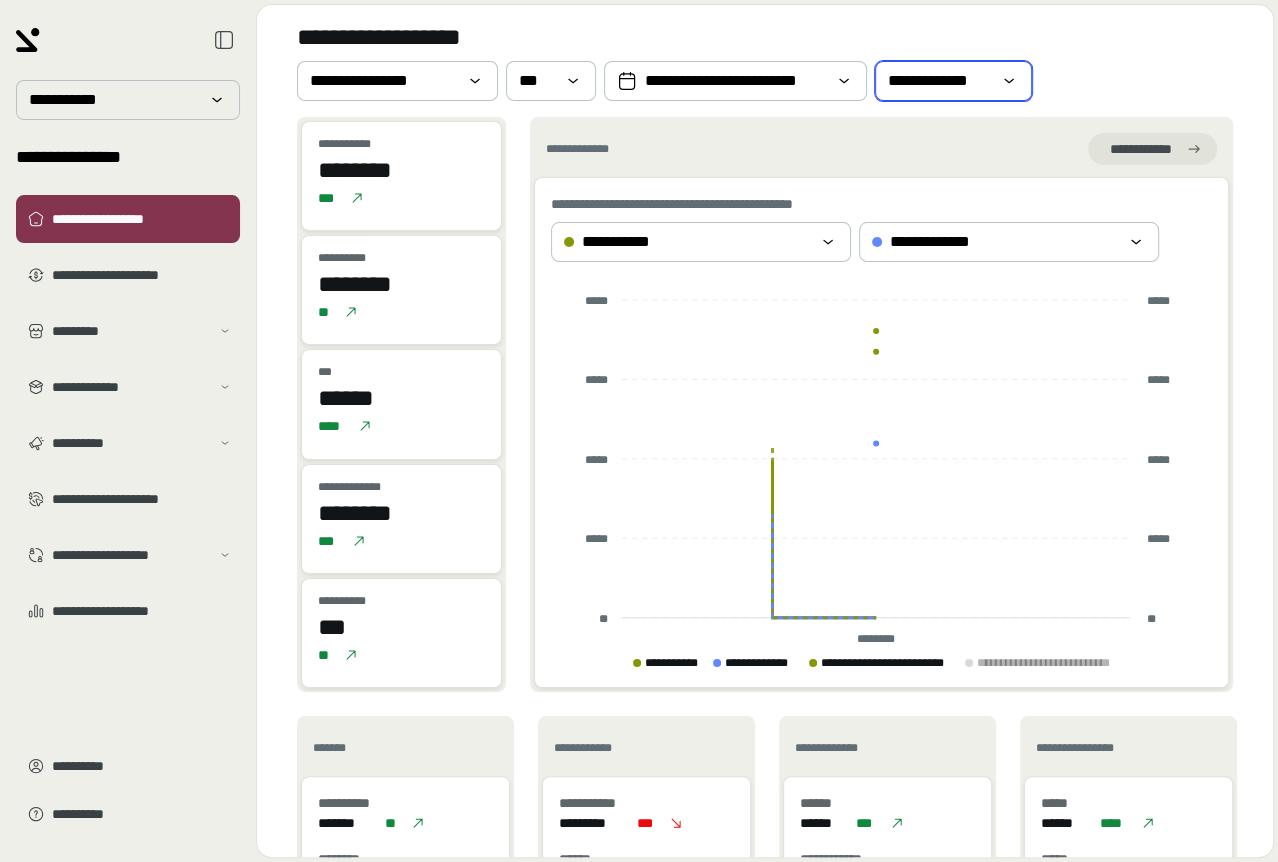 click on "**********" at bounding box center (939, 81) 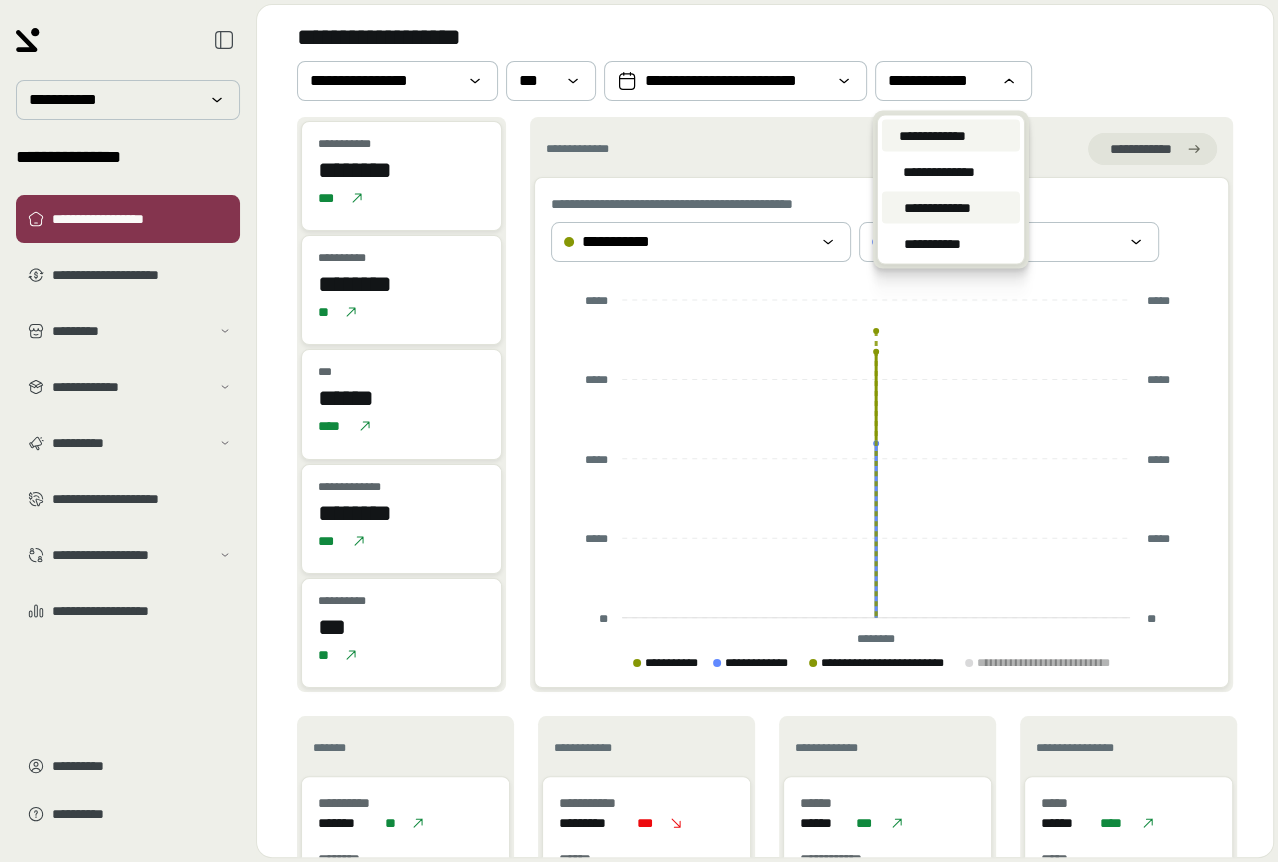 click on "**********" at bounding box center (951, 136) 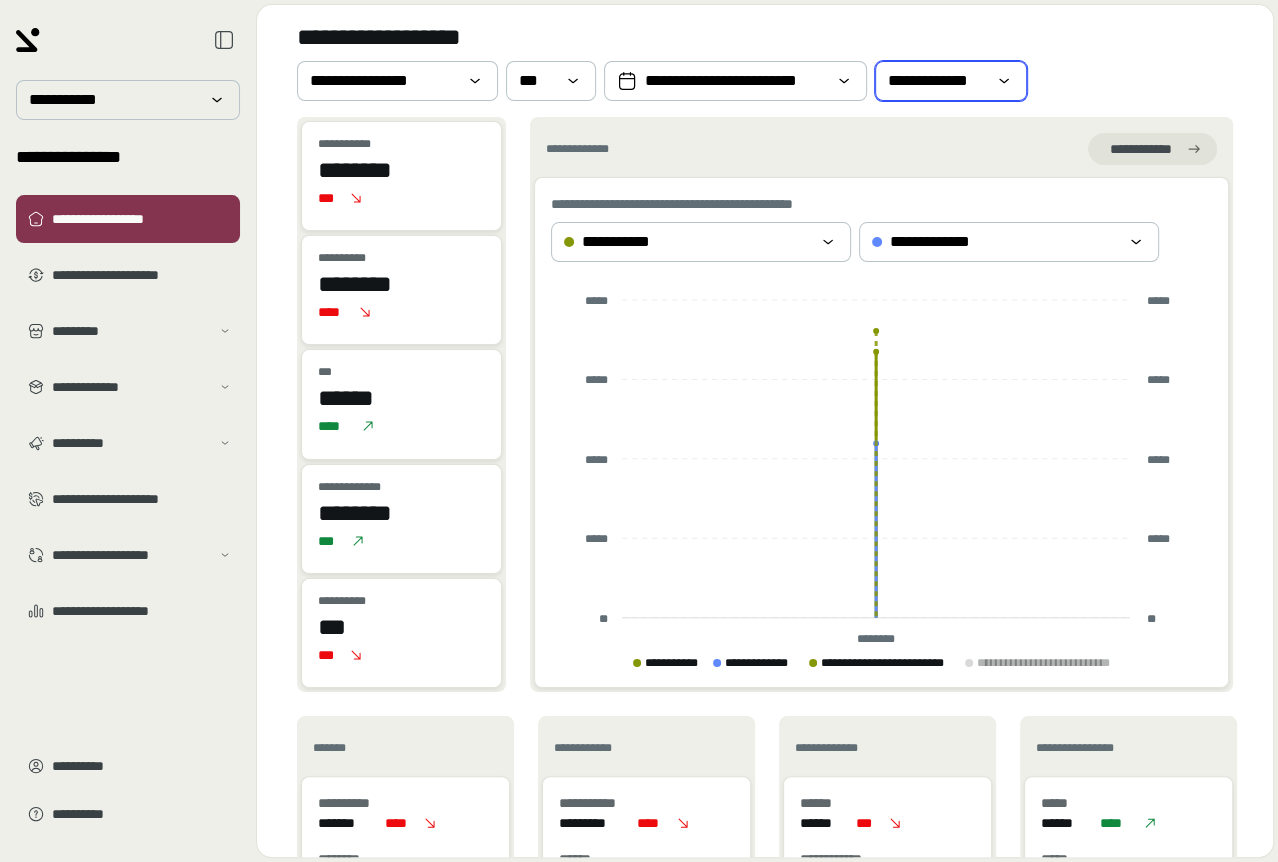 click on "**********" at bounding box center [937, 81] 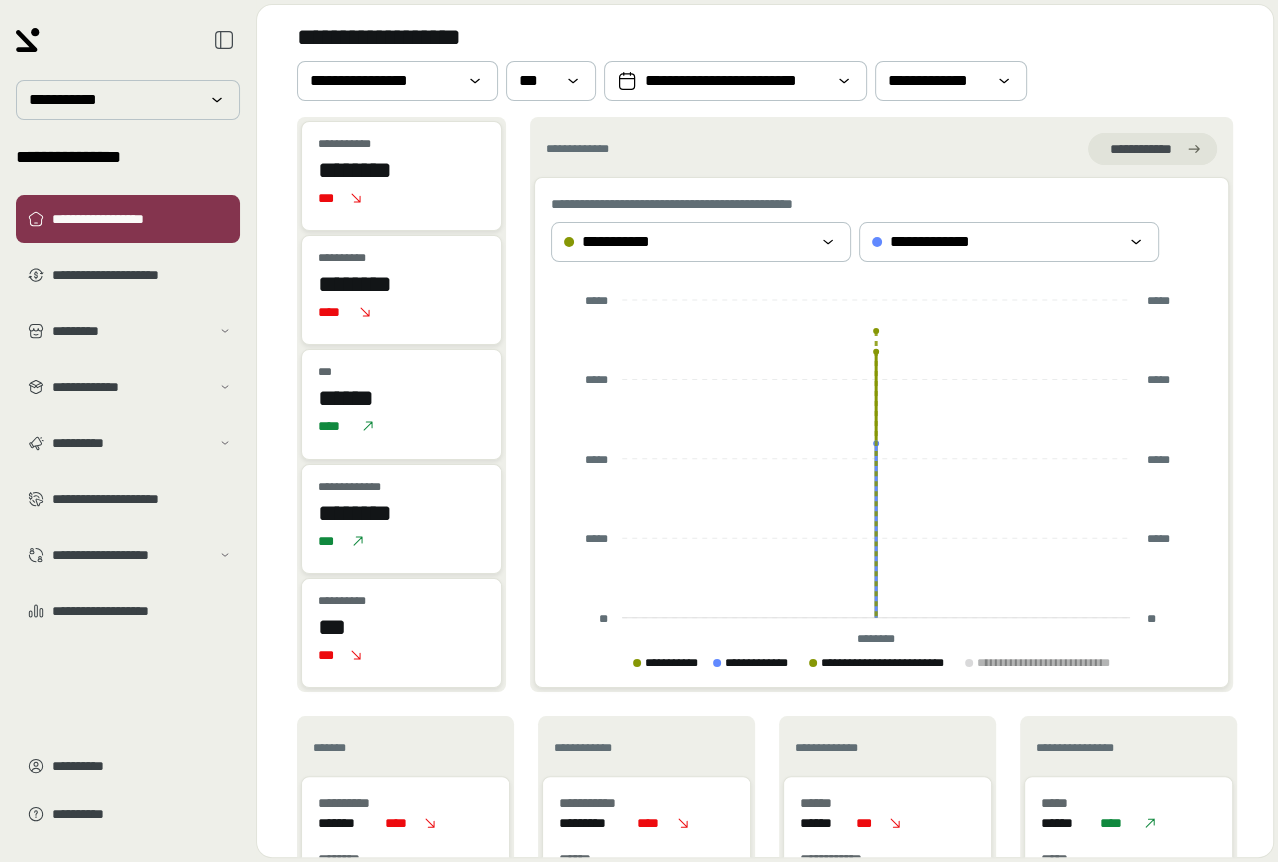 click on "**********" at bounding box center (765, 61) 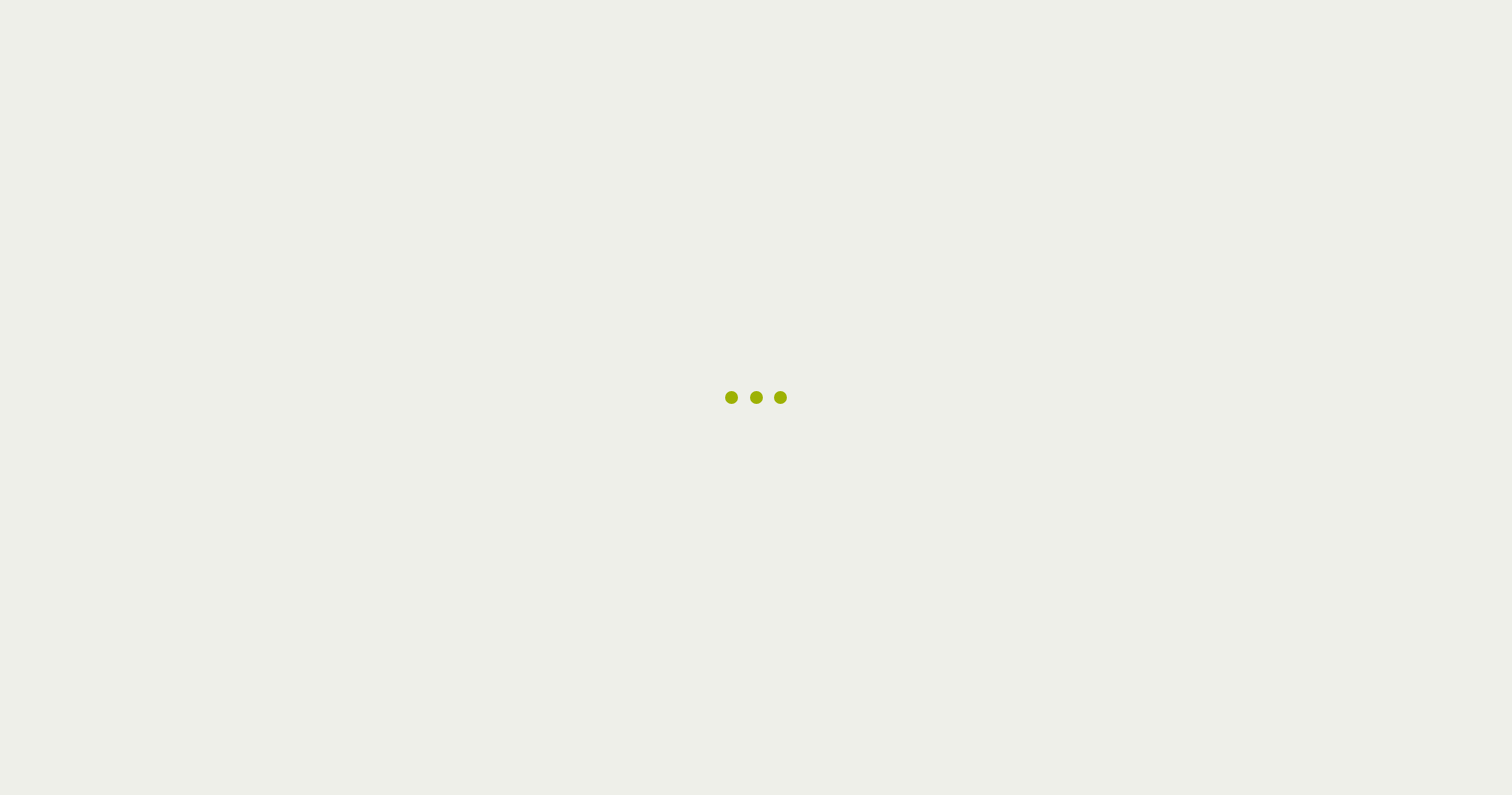 scroll, scrollTop: 0, scrollLeft: 0, axis: both 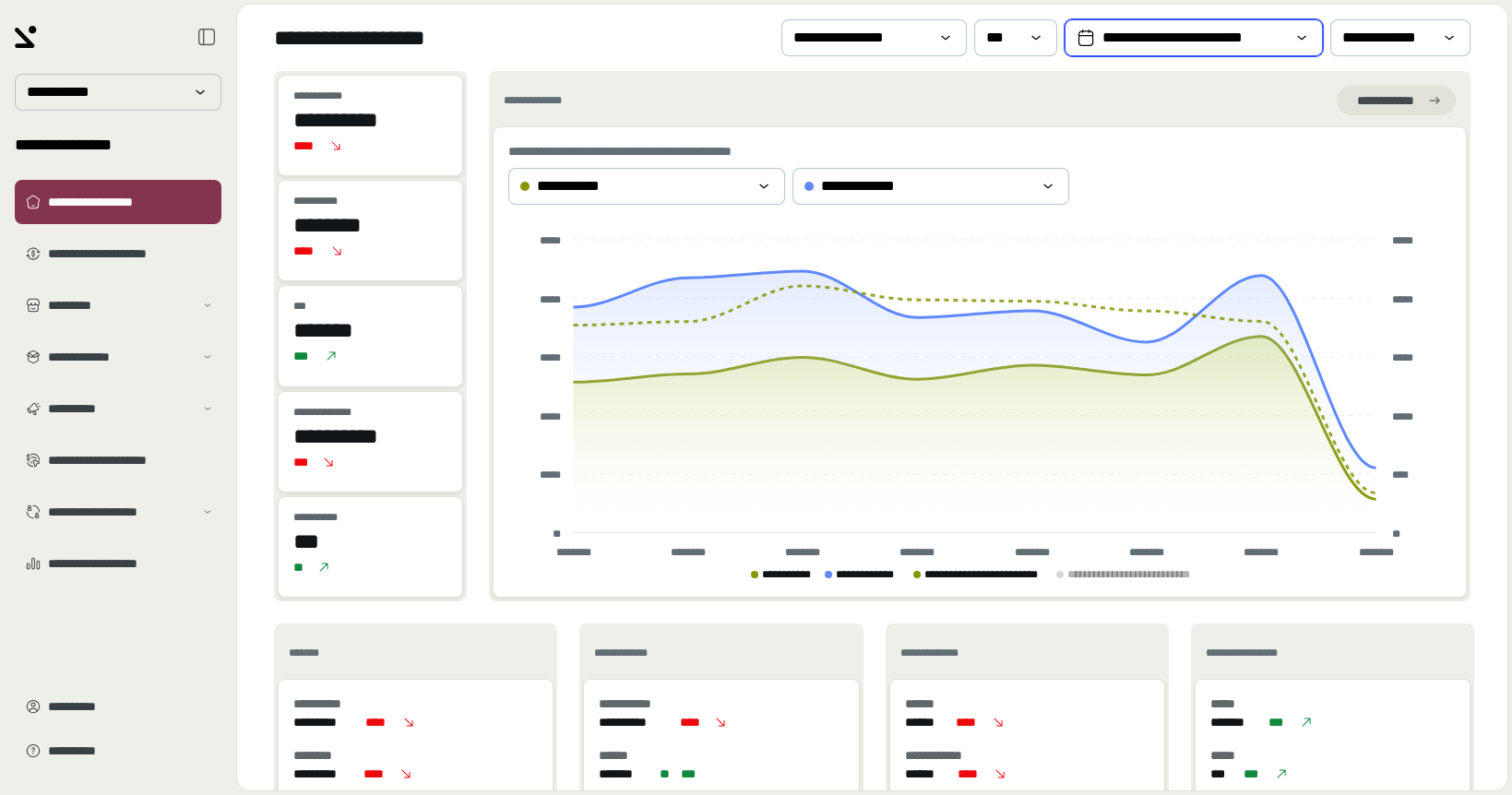 click on "**********" at bounding box center (1194, 38) 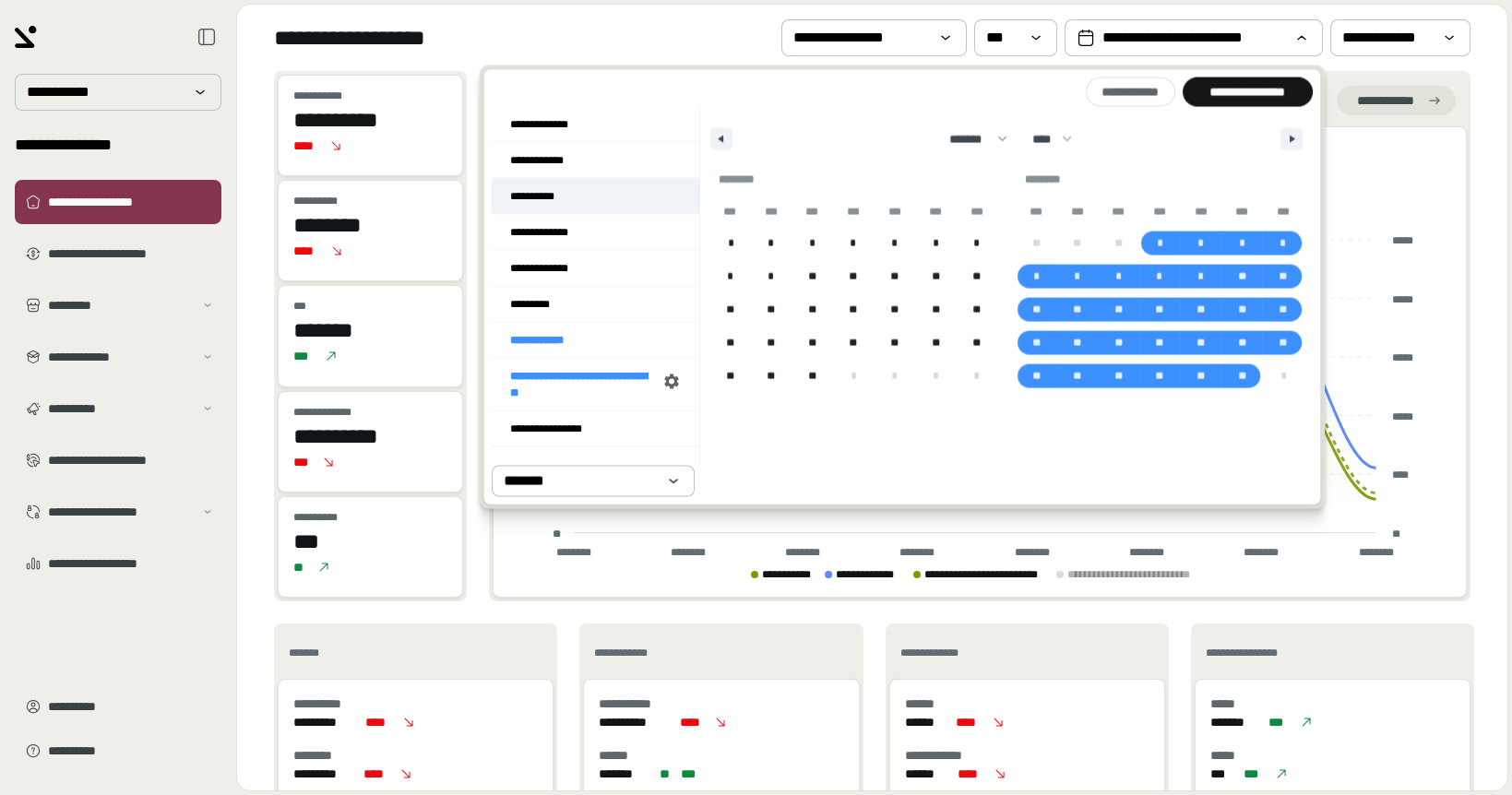 click on "**********" at bounding box center [595, 196] 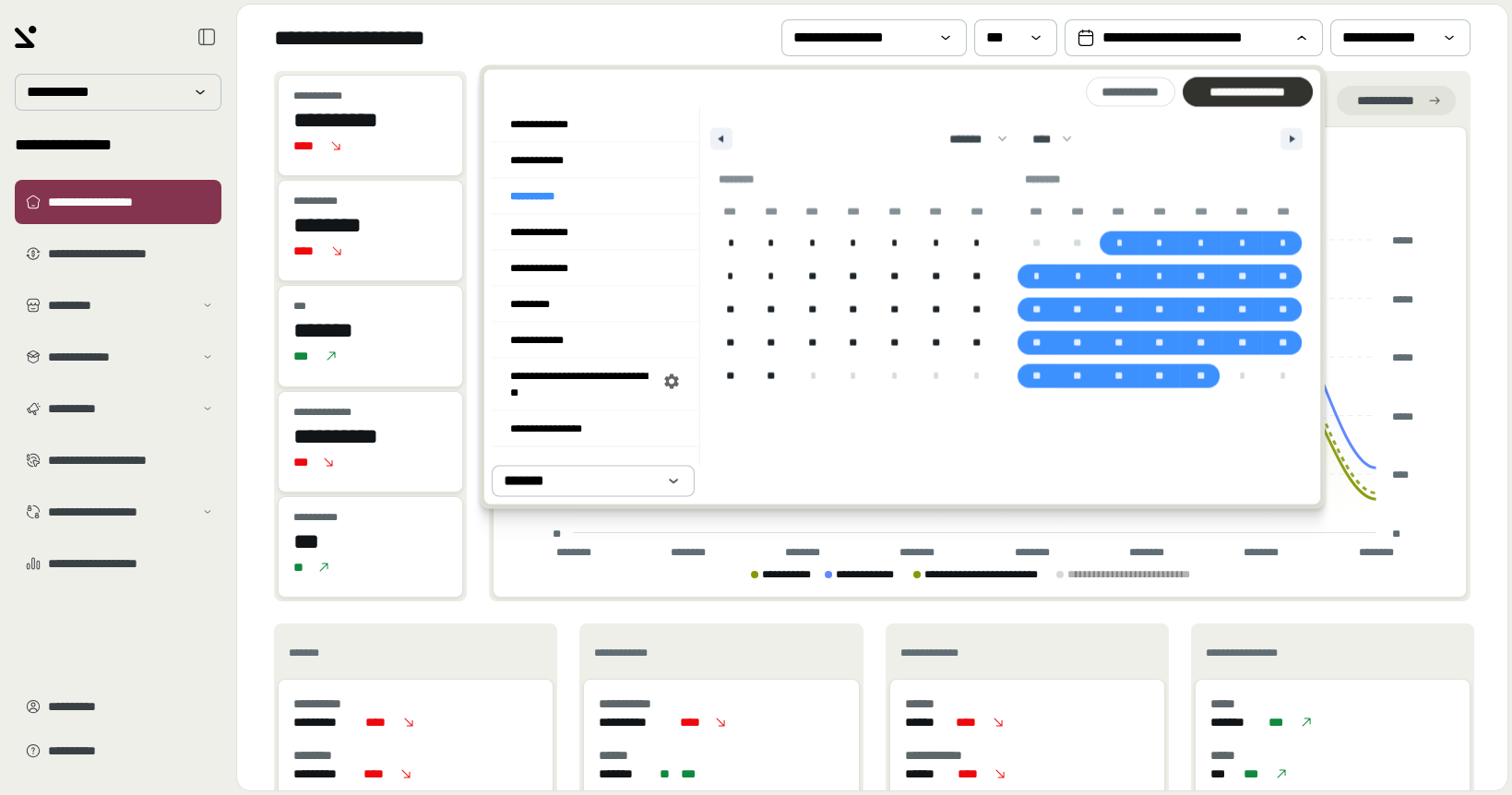 click on "**********" at bounding box center (1247, 92) 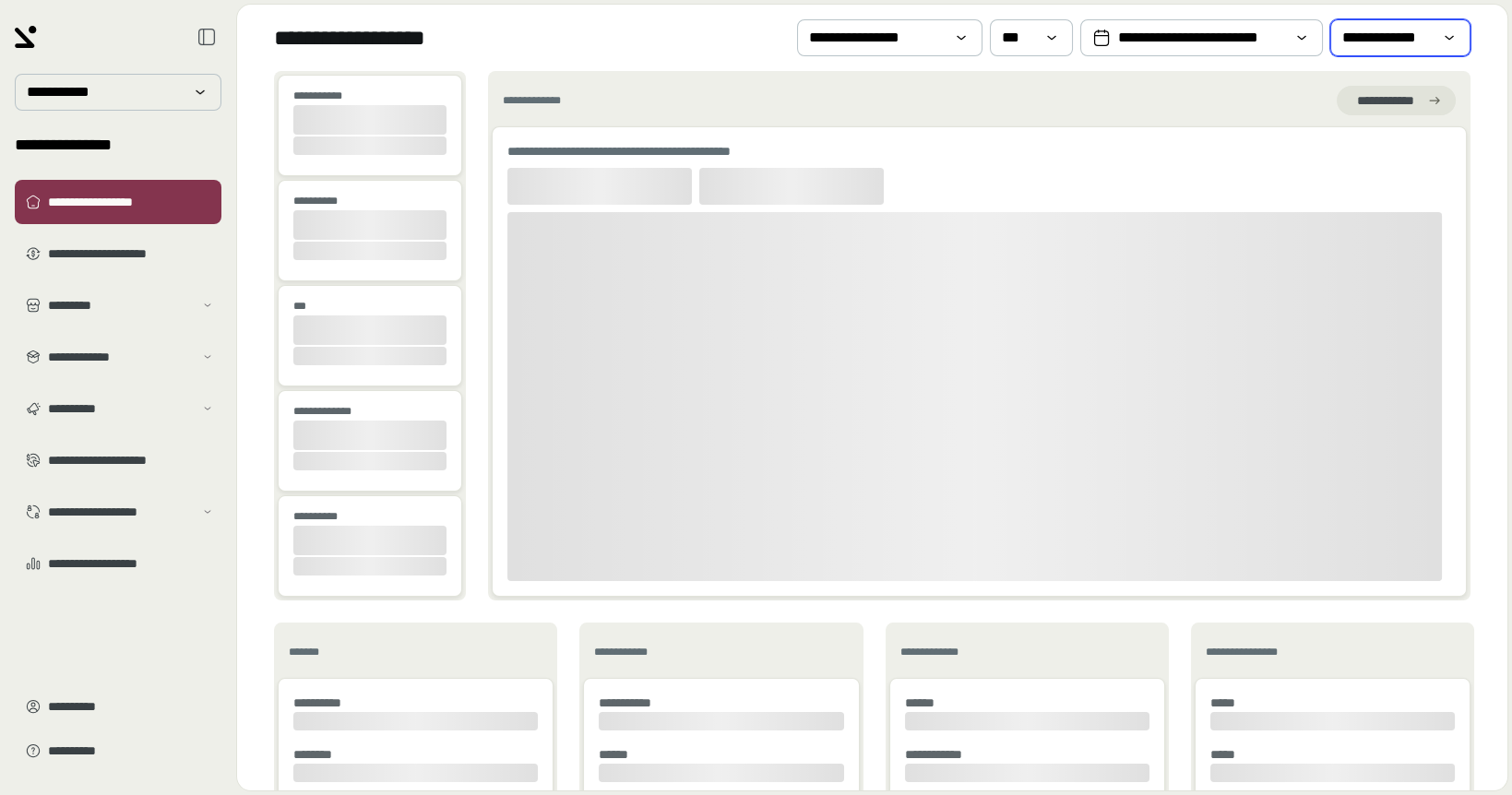 click on "**********" at bounding box center [1387, 38] 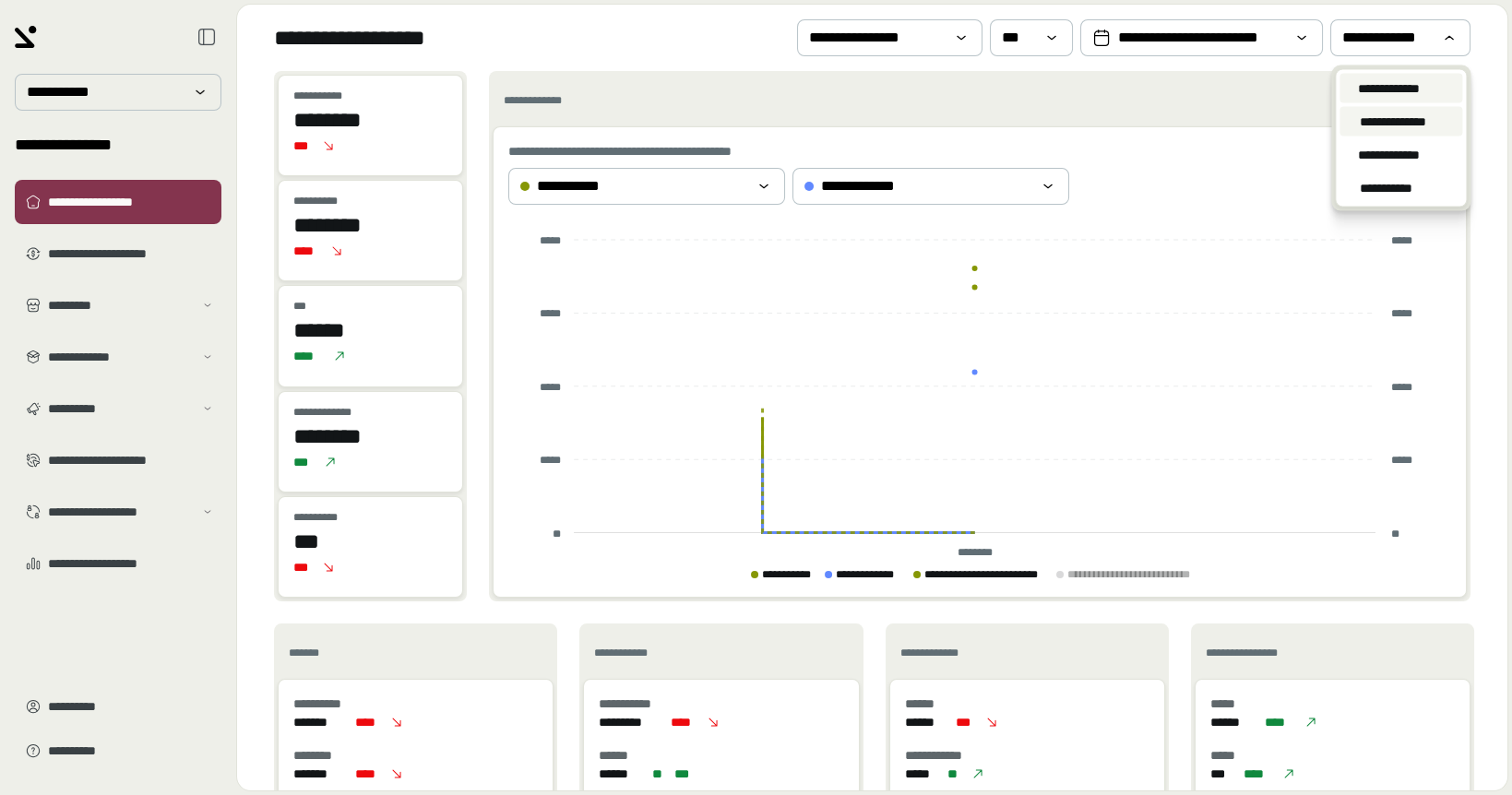 click on "**********" at bounding box center (1392, 122) 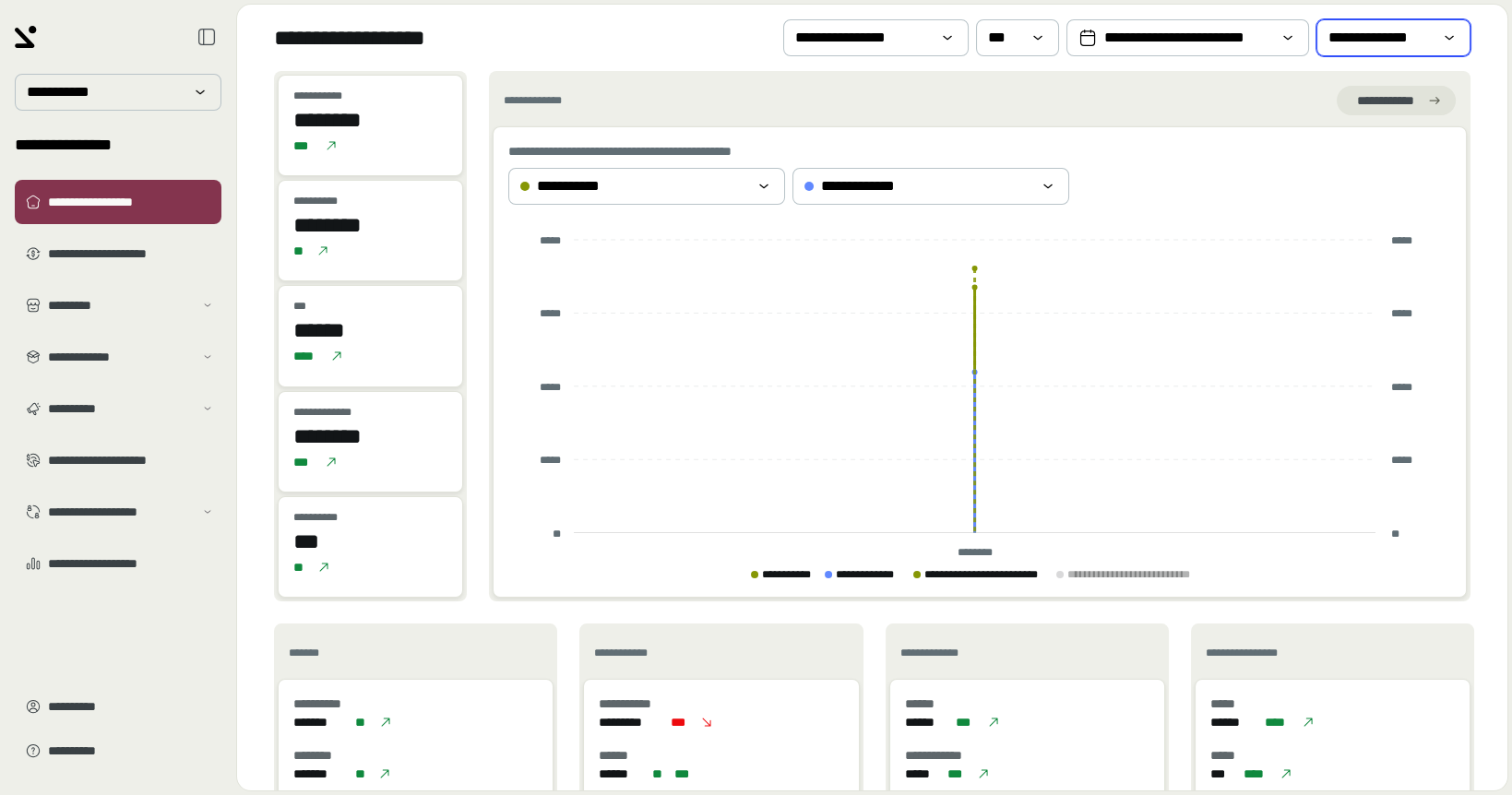 click on "**********" at bounding box center [1380, 38] 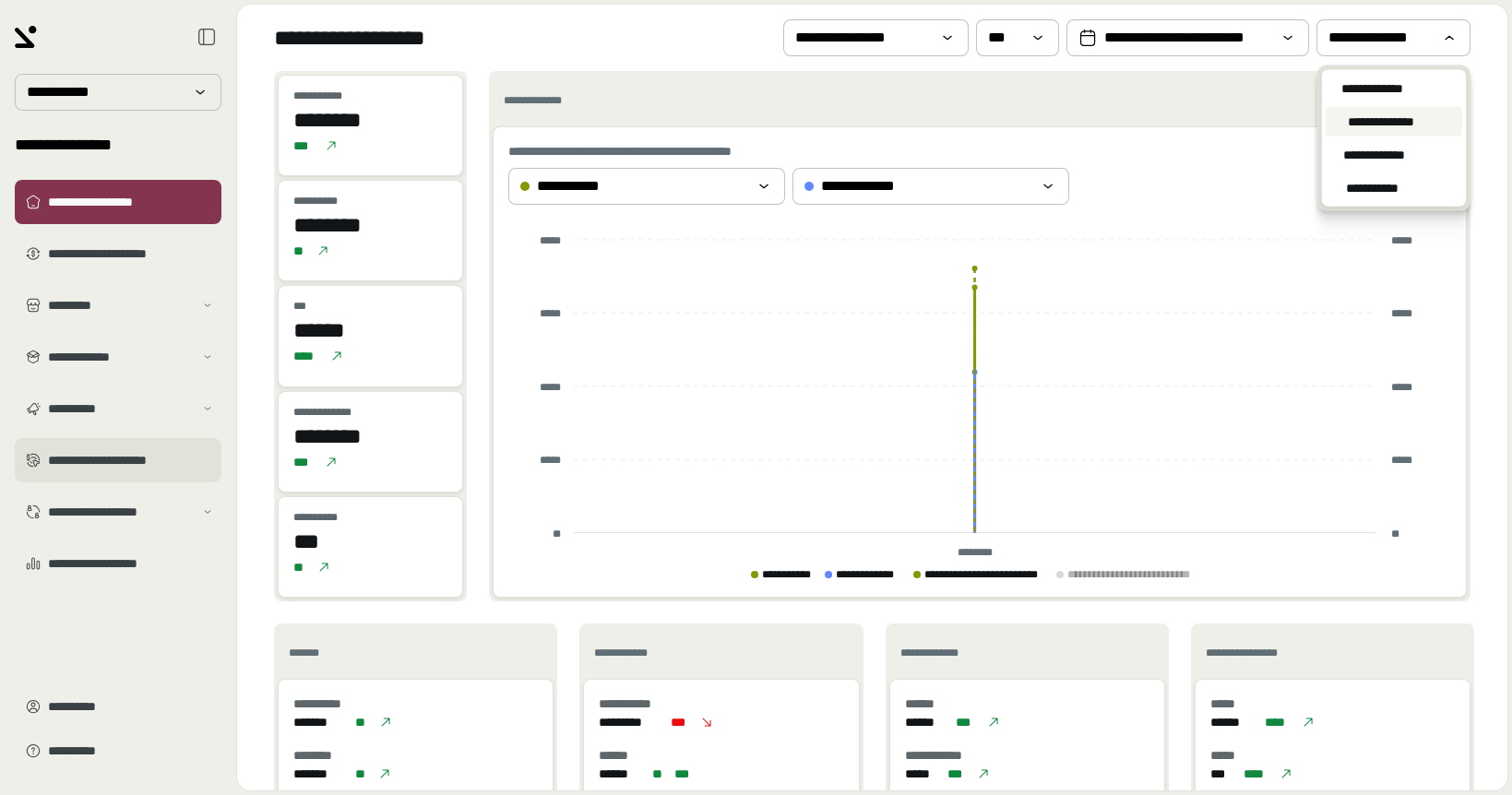 click on "**********" at bounding box center [118, 460] 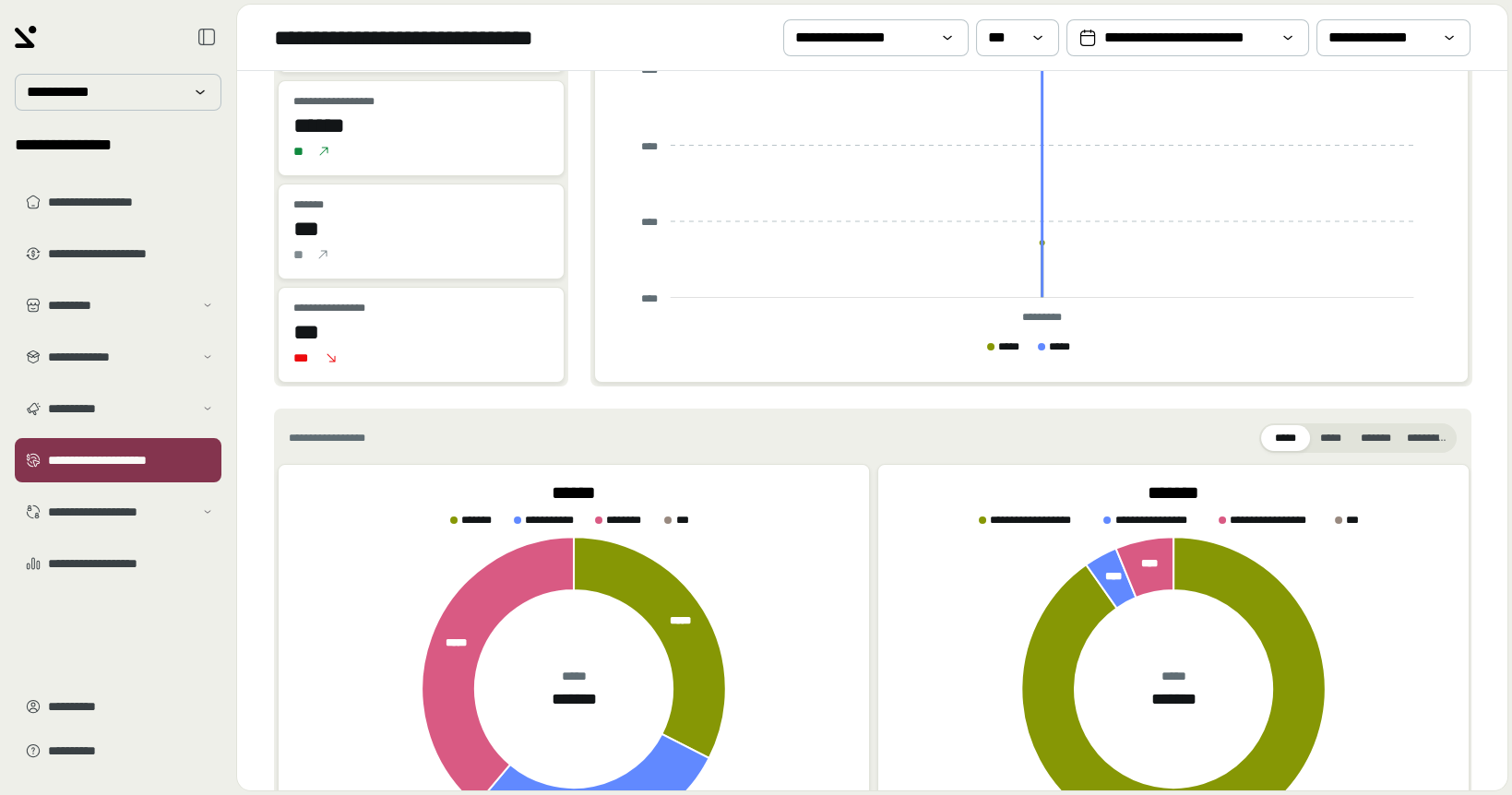 scroll, scrollTop: 438, scrollLeft: 0, axis: vertical 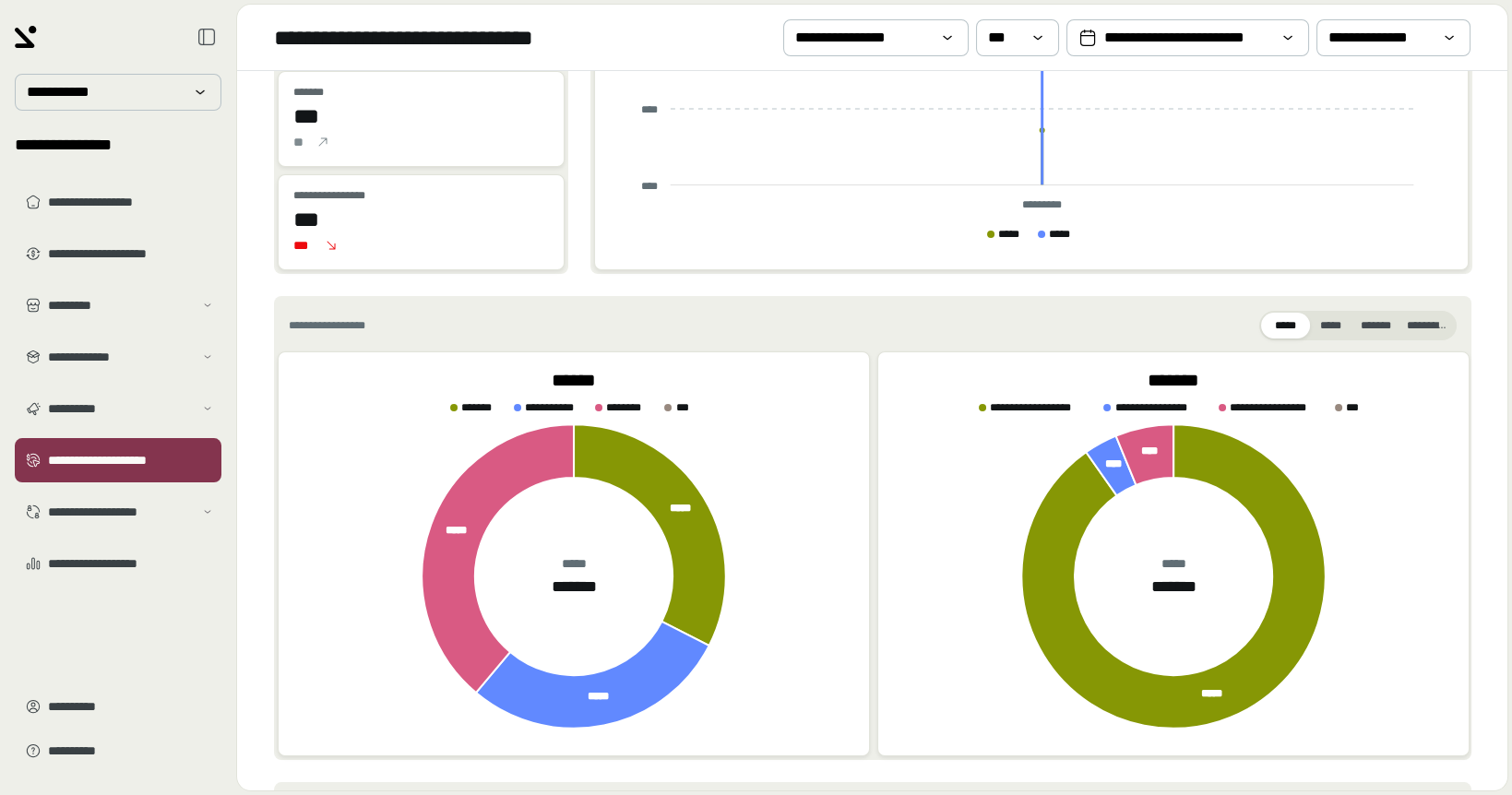 click on "**********" at bounding box center (872, 37) 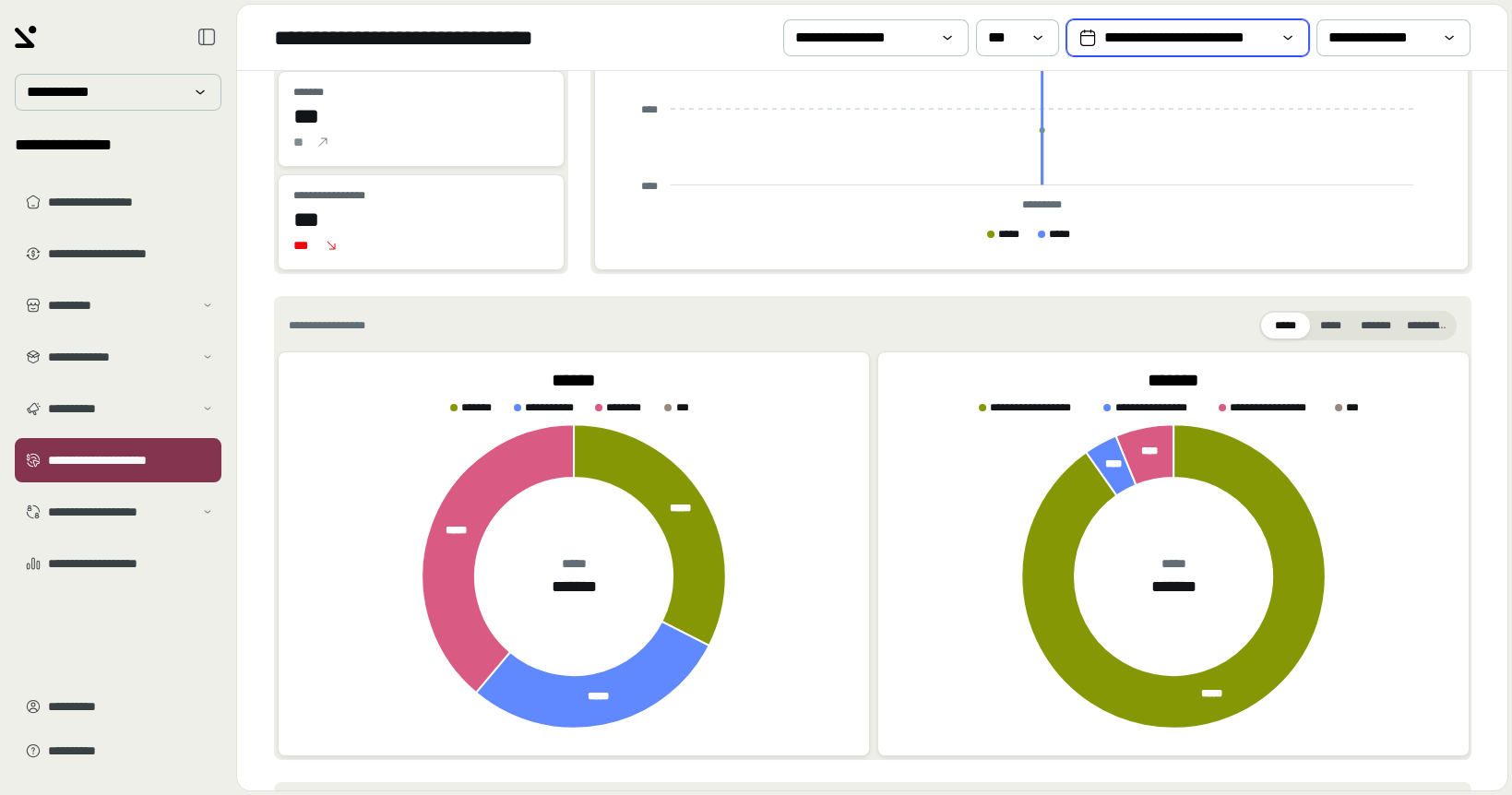click on "**********" at bounding box center [1187, 38] 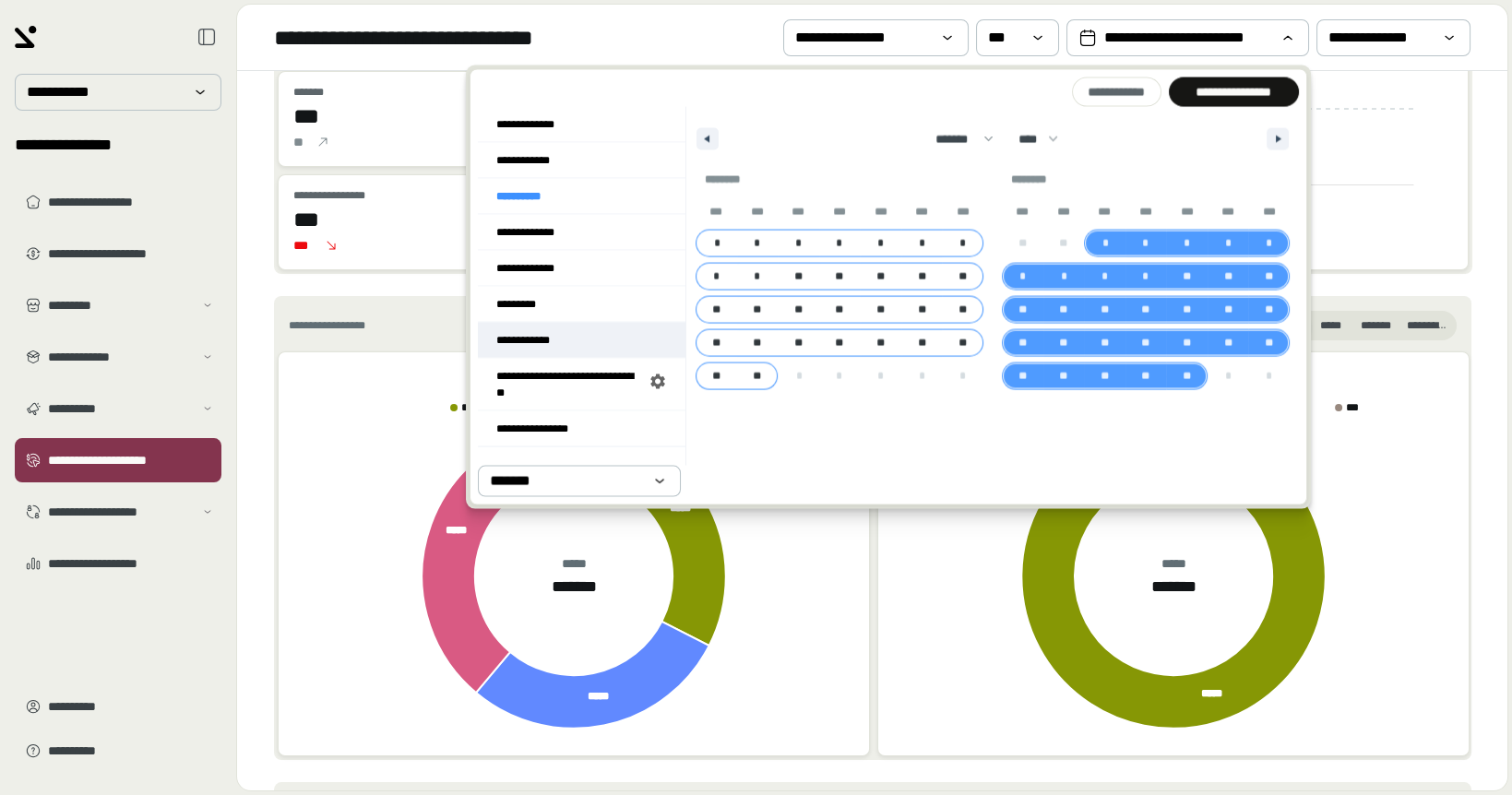 click on "**********" at bounding box center [581, 340] 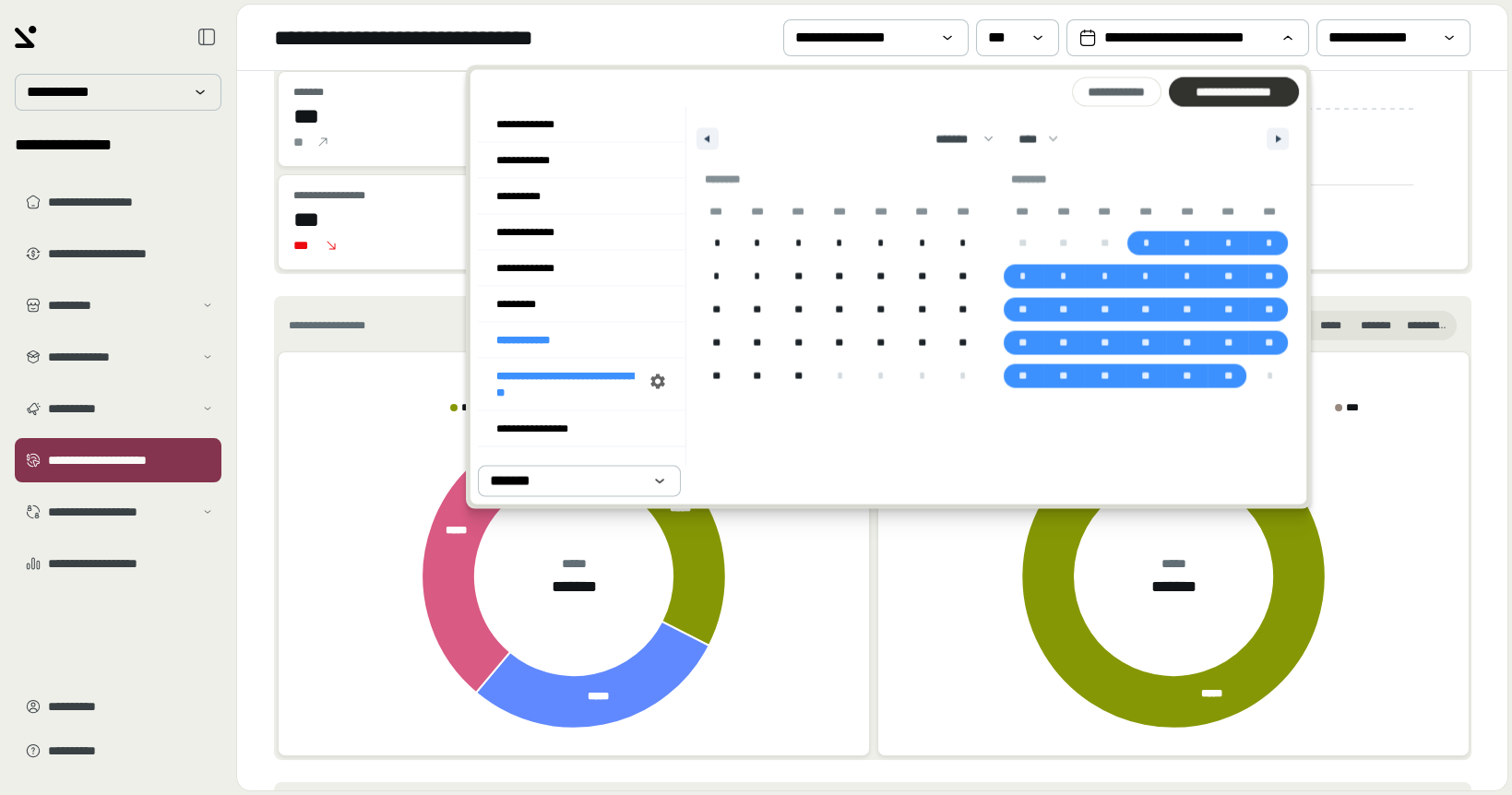 click on "**********" at bounding box center [1233, 92] 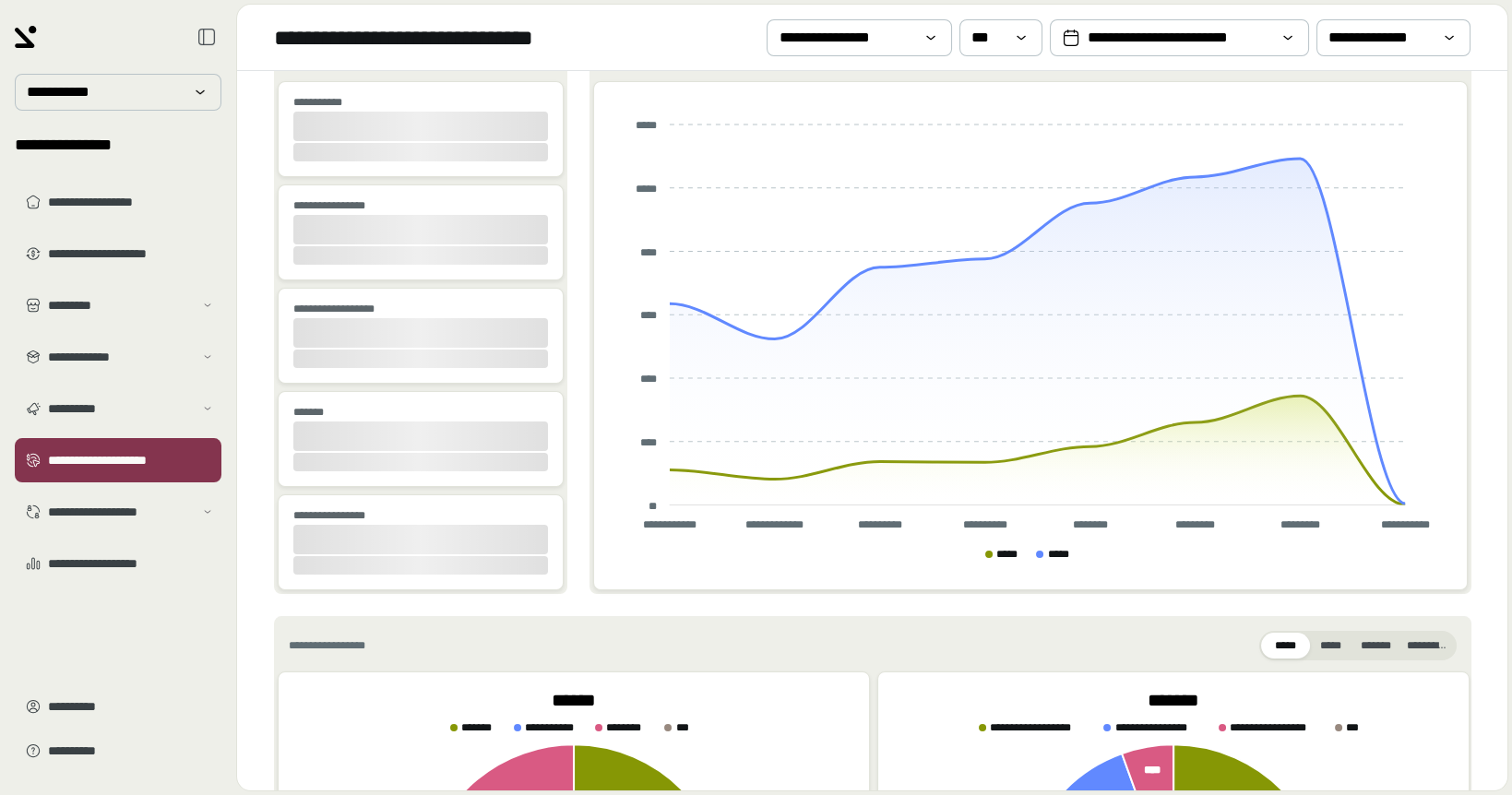 scroll, scrollTop: 0, scrollLeft: 0, axis: both 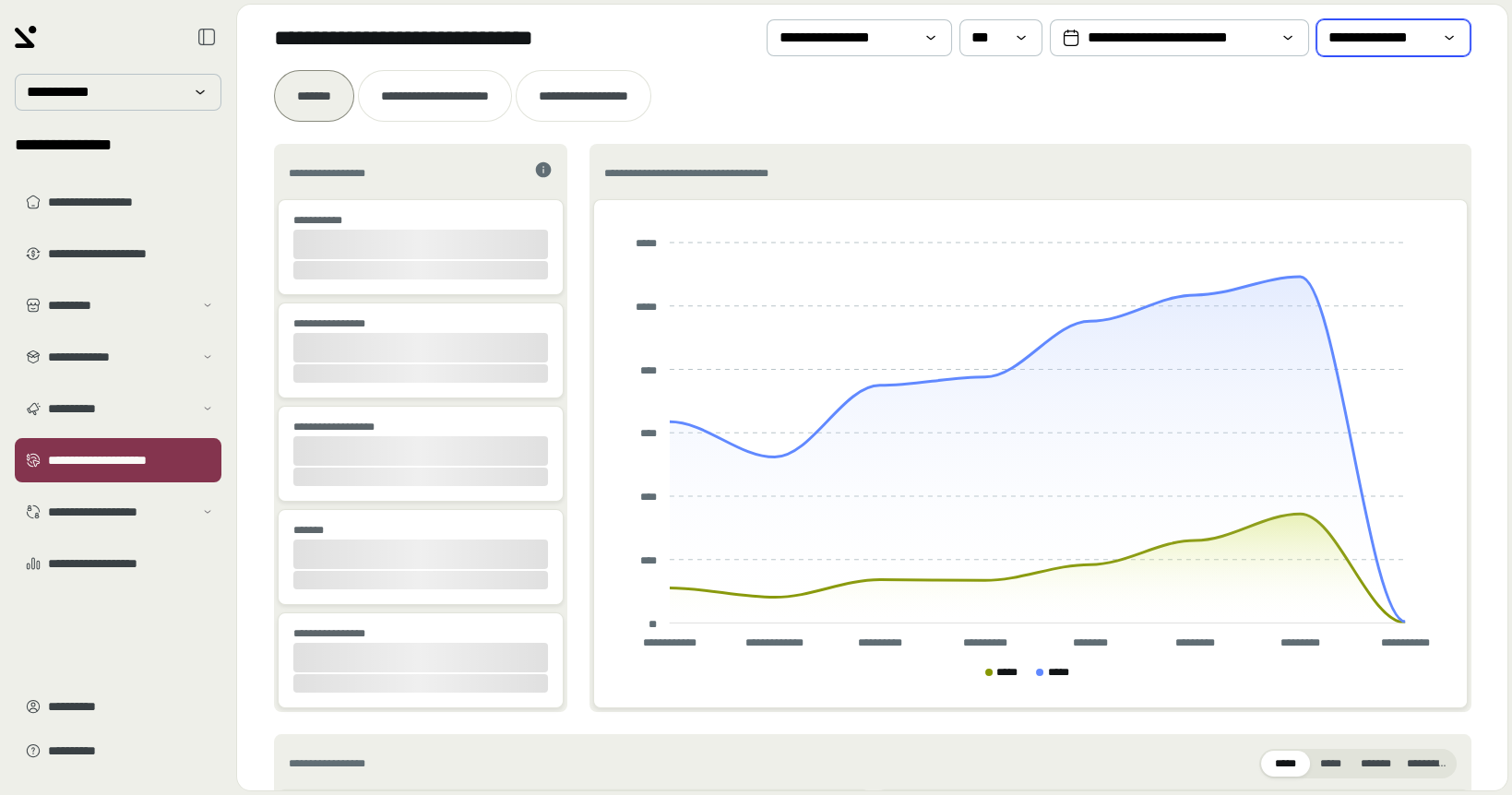 click on "**********" at bounding box center [1380, 38] 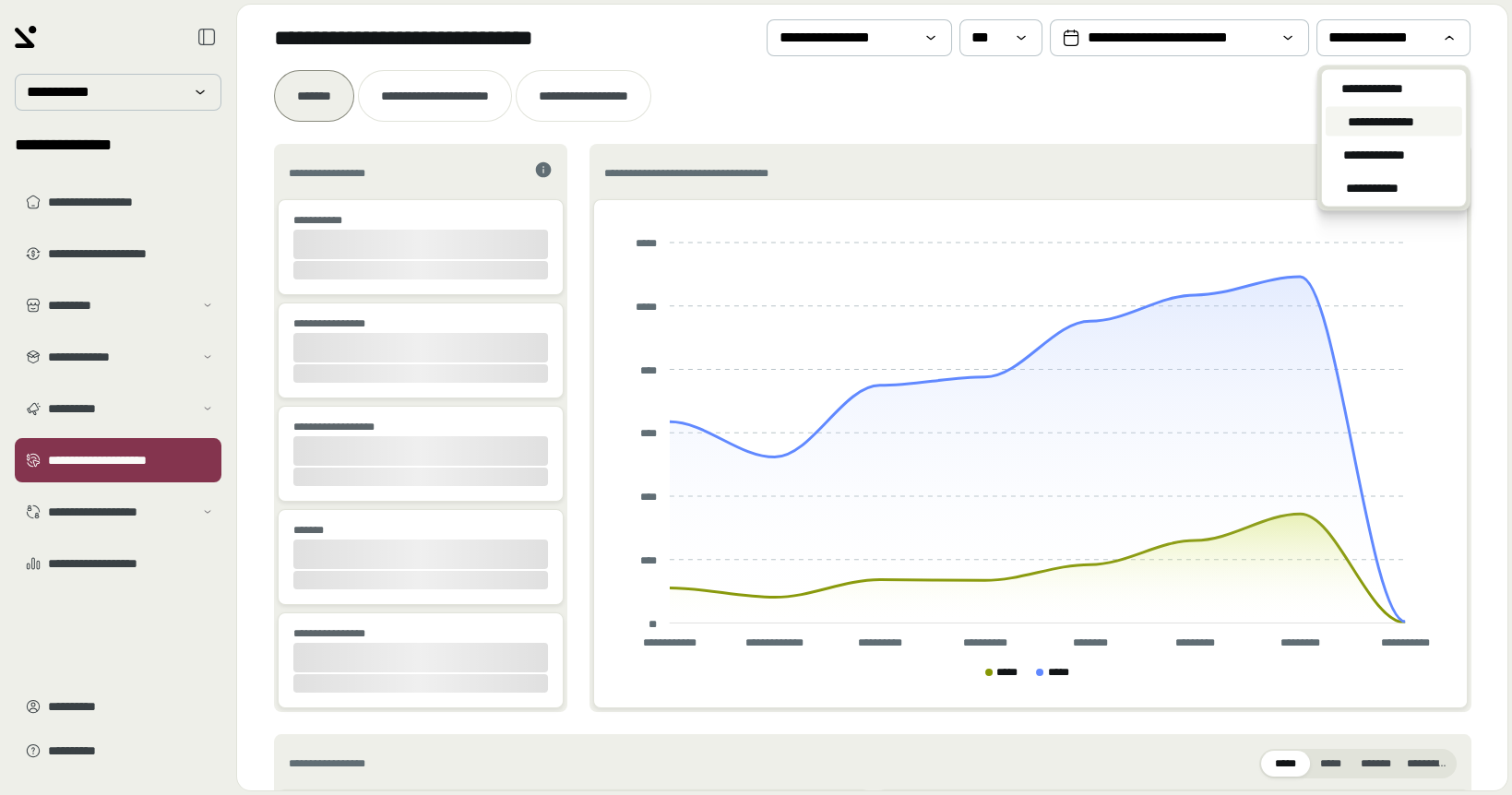 click on "**********" at bounding box center (1394, 138) 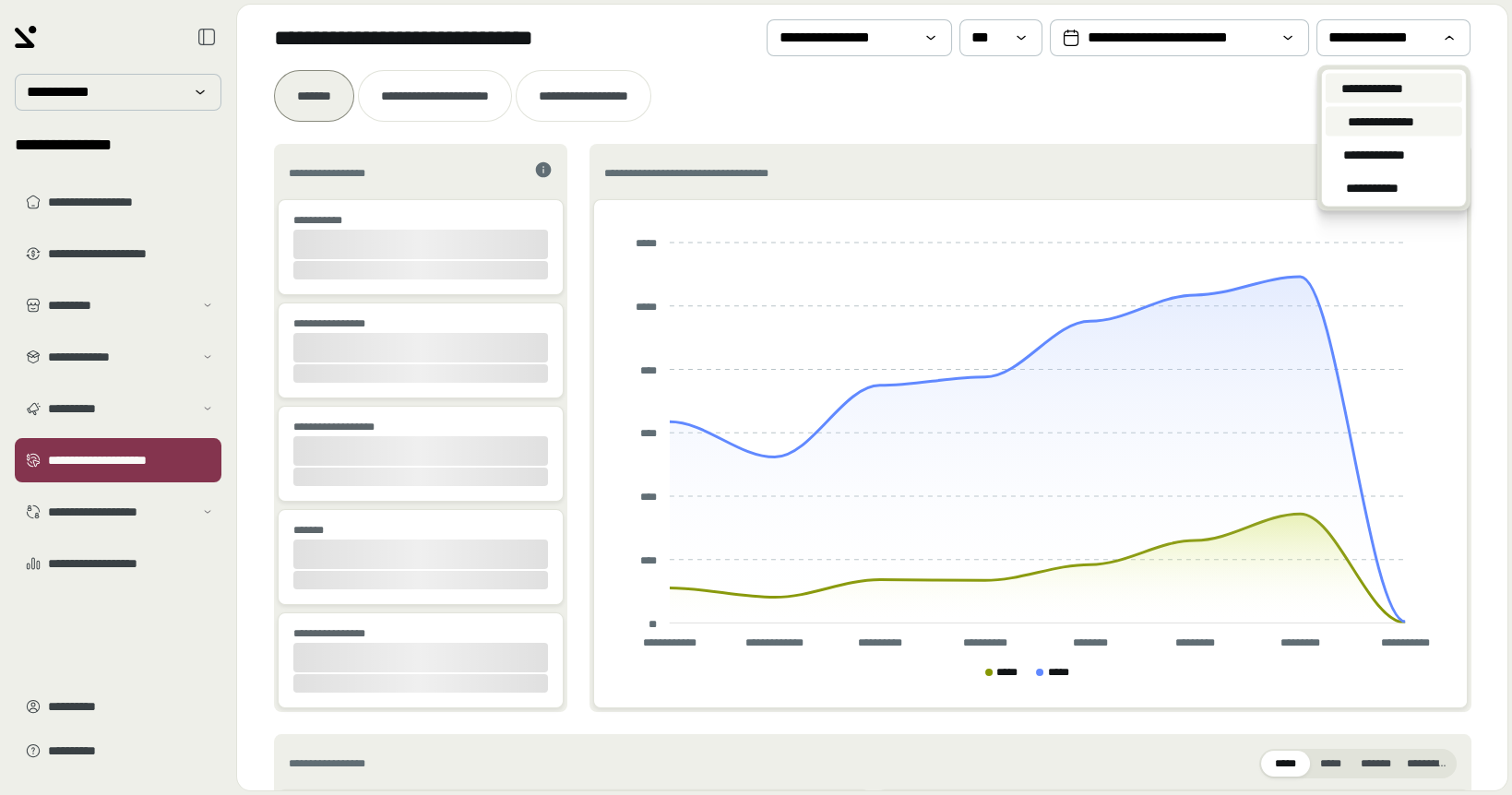 click on "**********" at bounding box center (1373, 89) 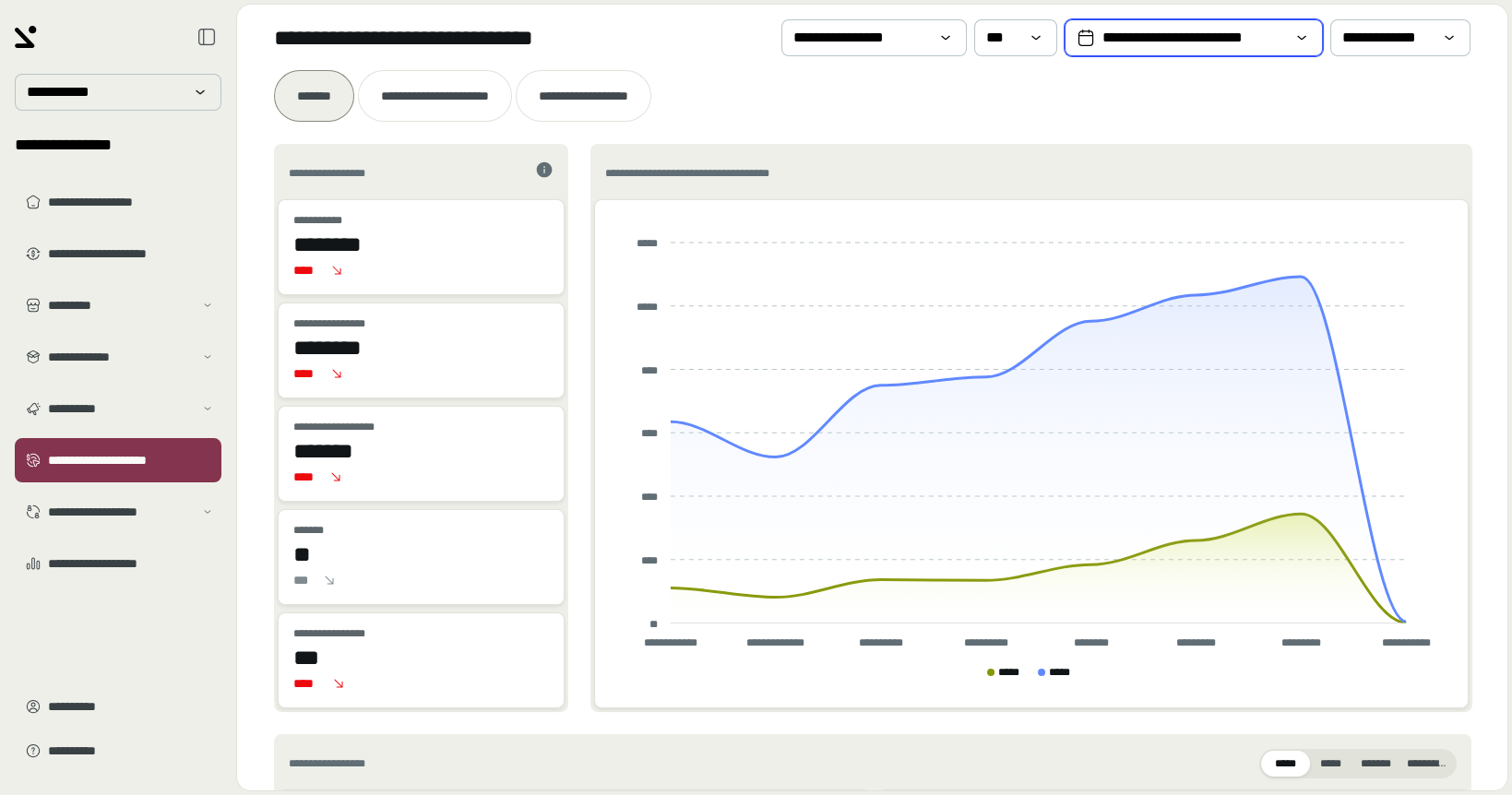 click on "**********" at bounding box center (1194, 38) 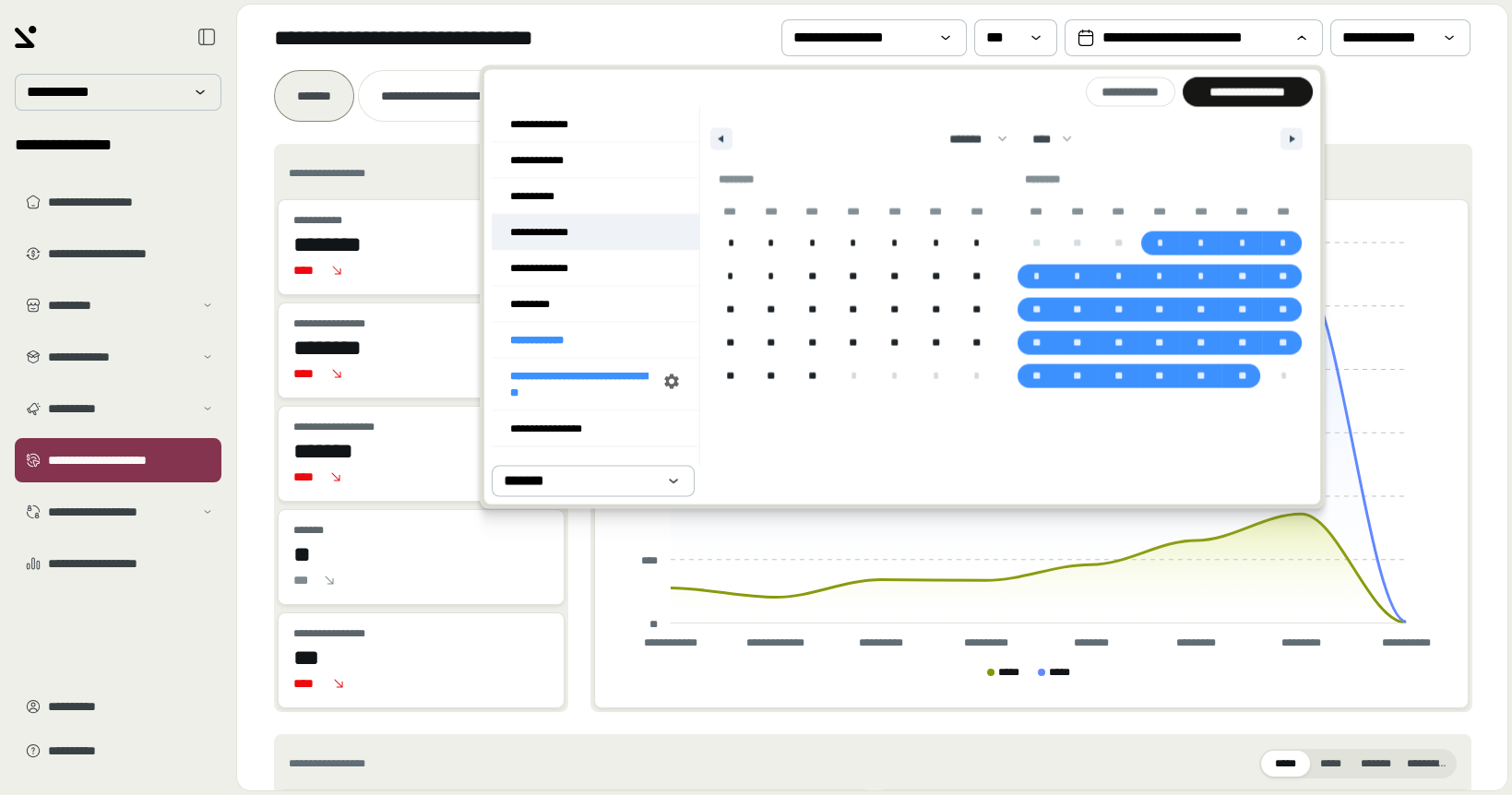 click on "**********" at bounding box center [595, 232] 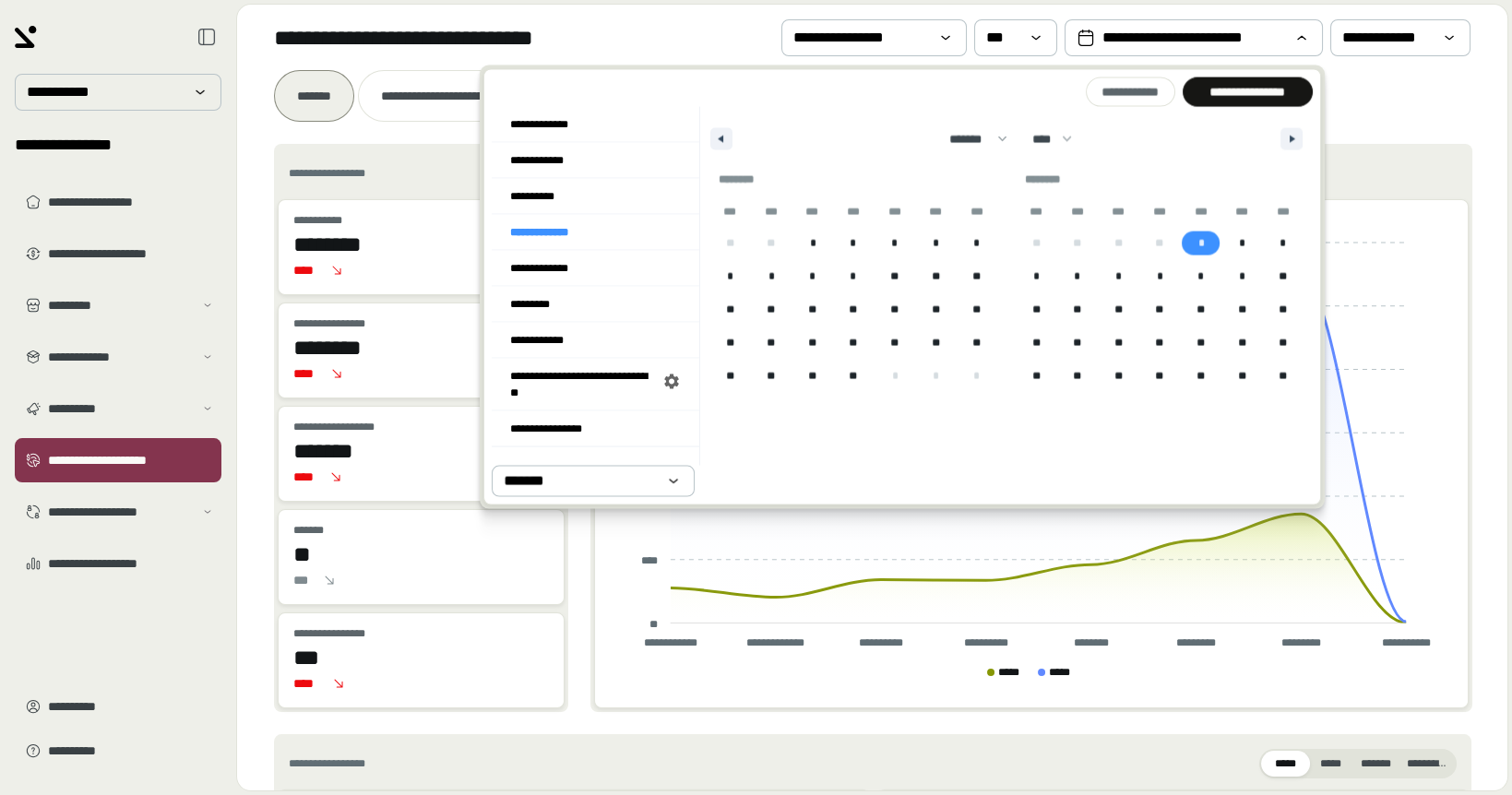 click on "*" at bounding box center [1200, 243] 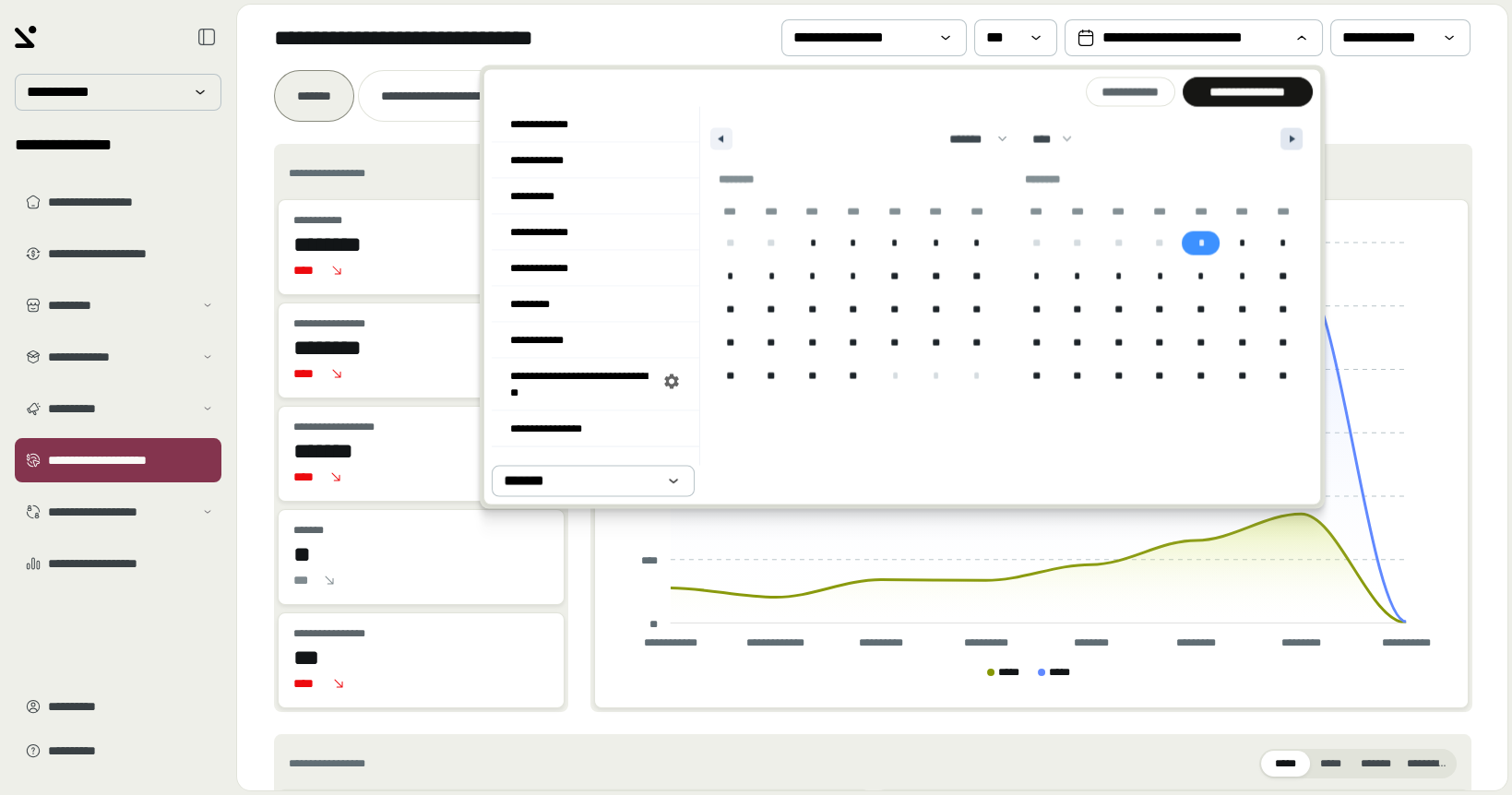 click at bounding box center (1294, 139) 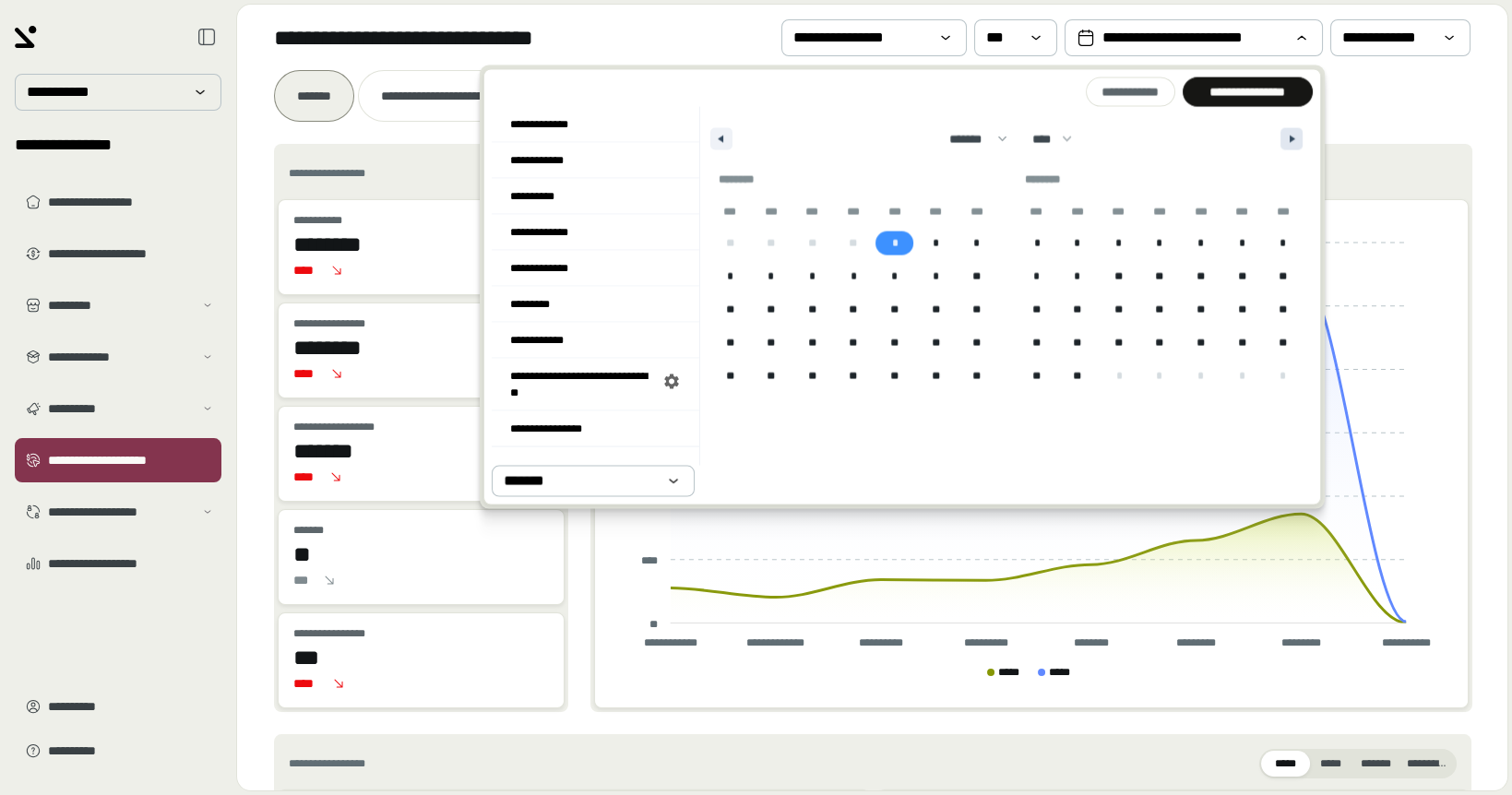click at bounding box center [1294, 139] 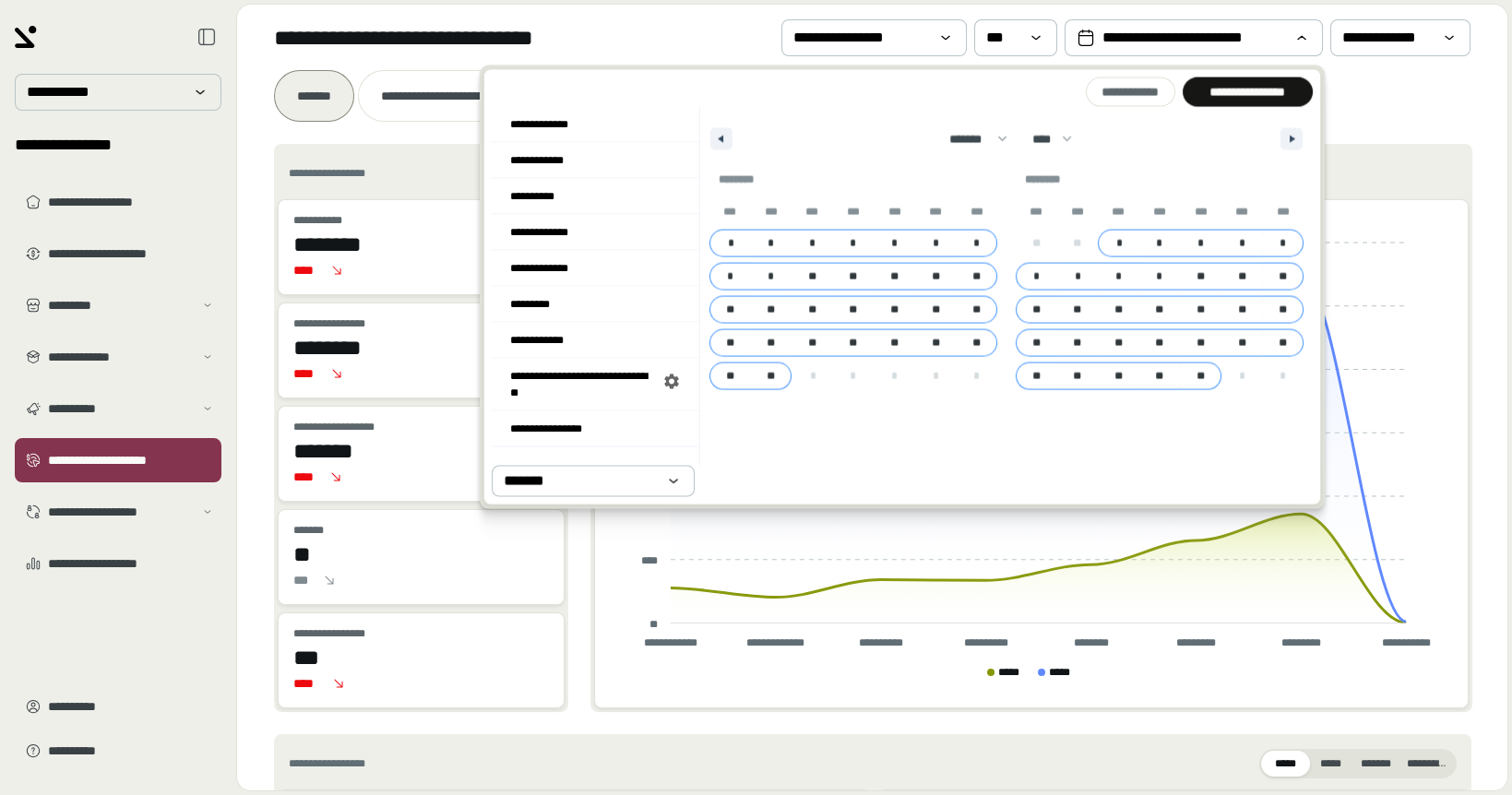 click on "**" at bounding box center [1200, 376] 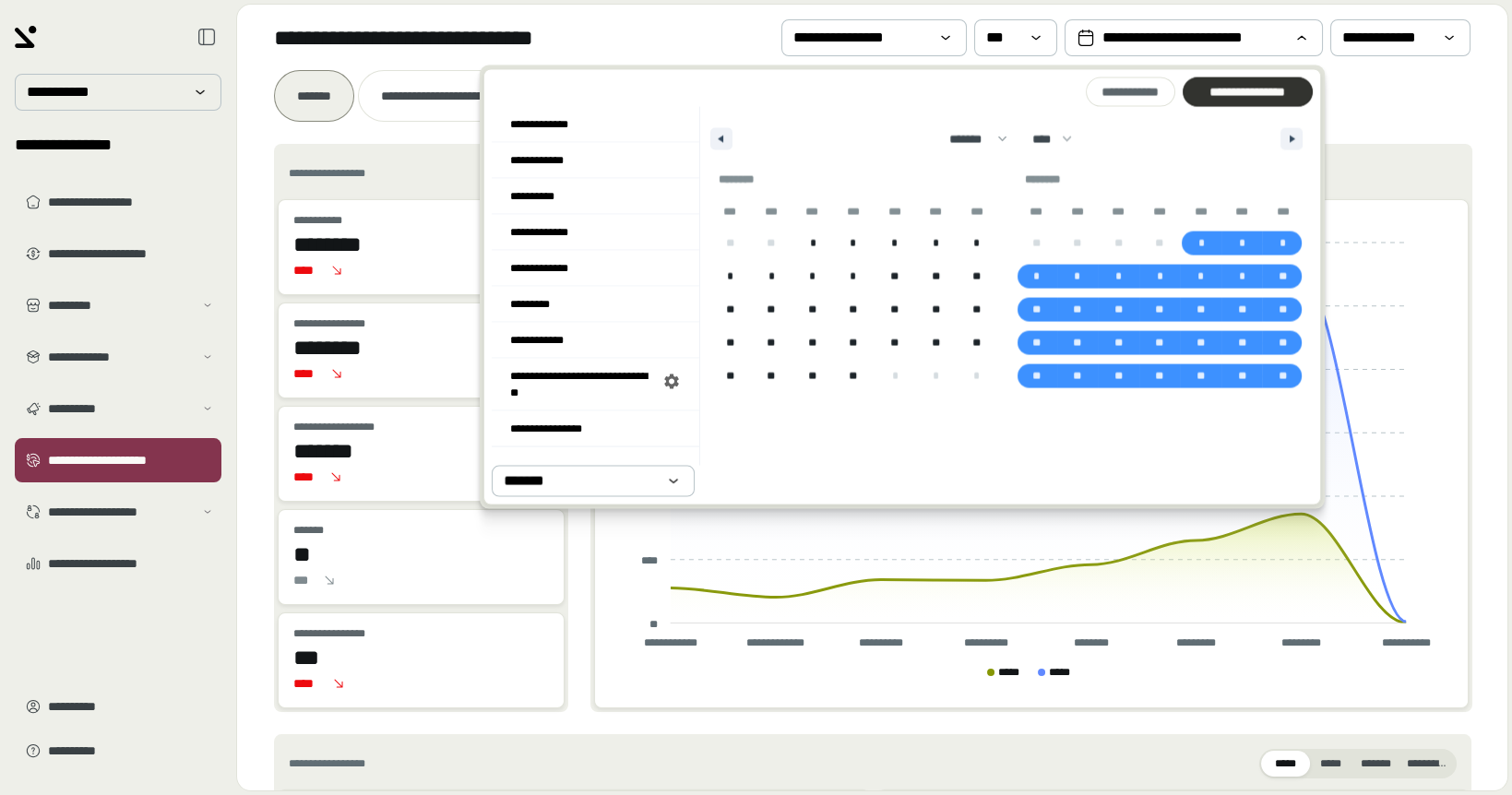 click at bounding box center [1247, 92] 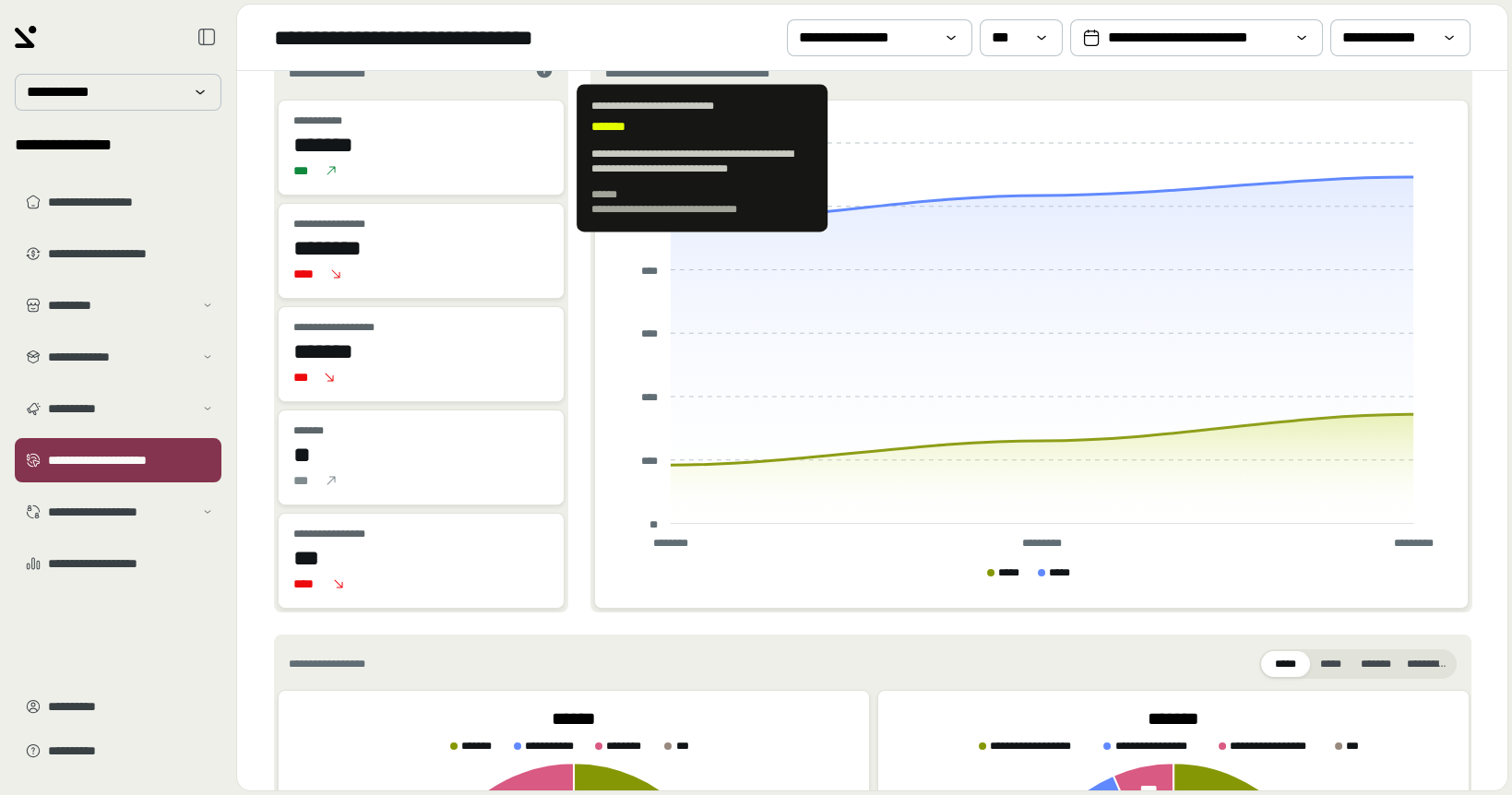 scroll, scrollTop: 89, scrollLeft: 0, axis: vertical 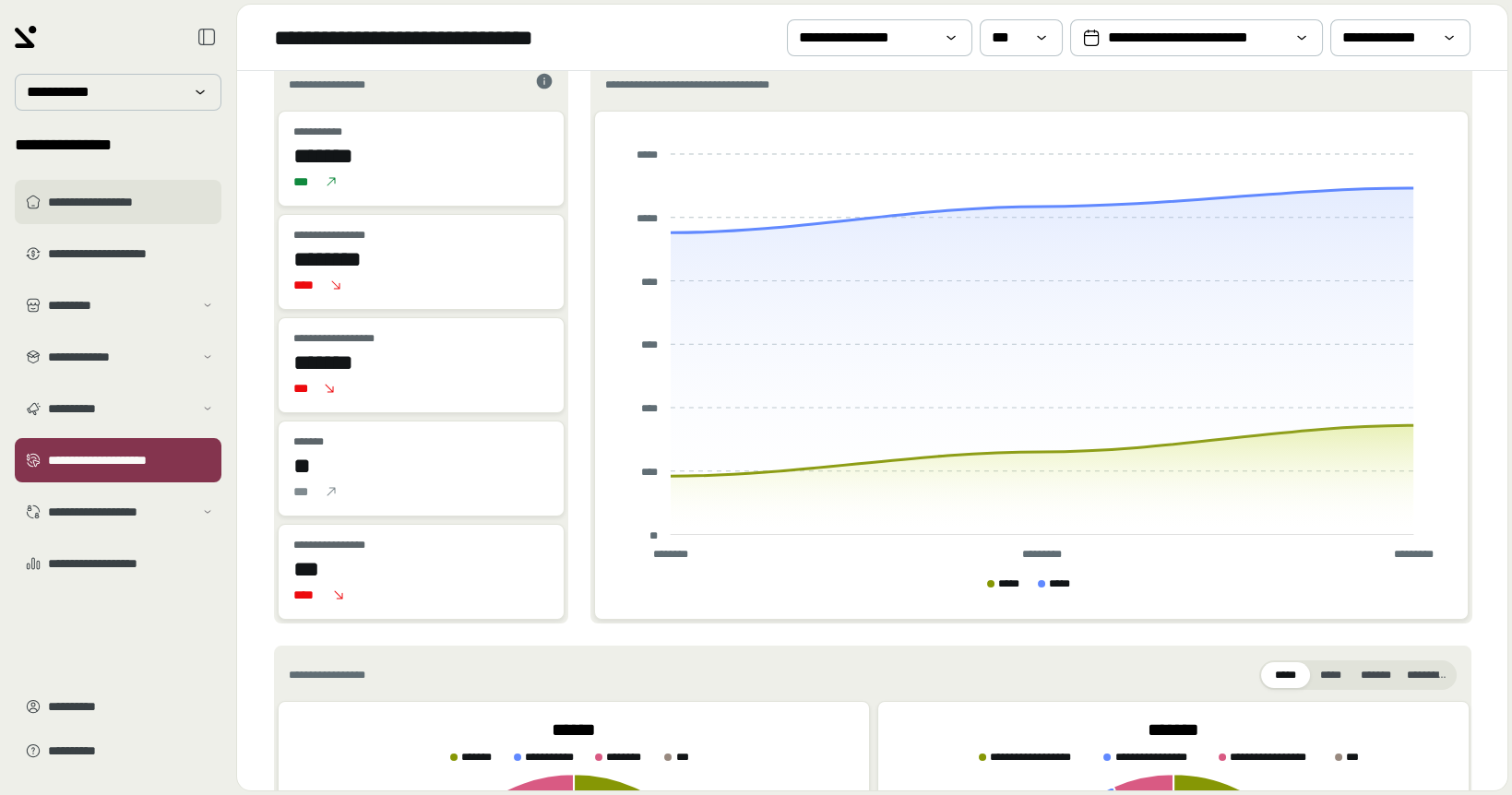 click on "**********" at bounding box center [118, 202] 